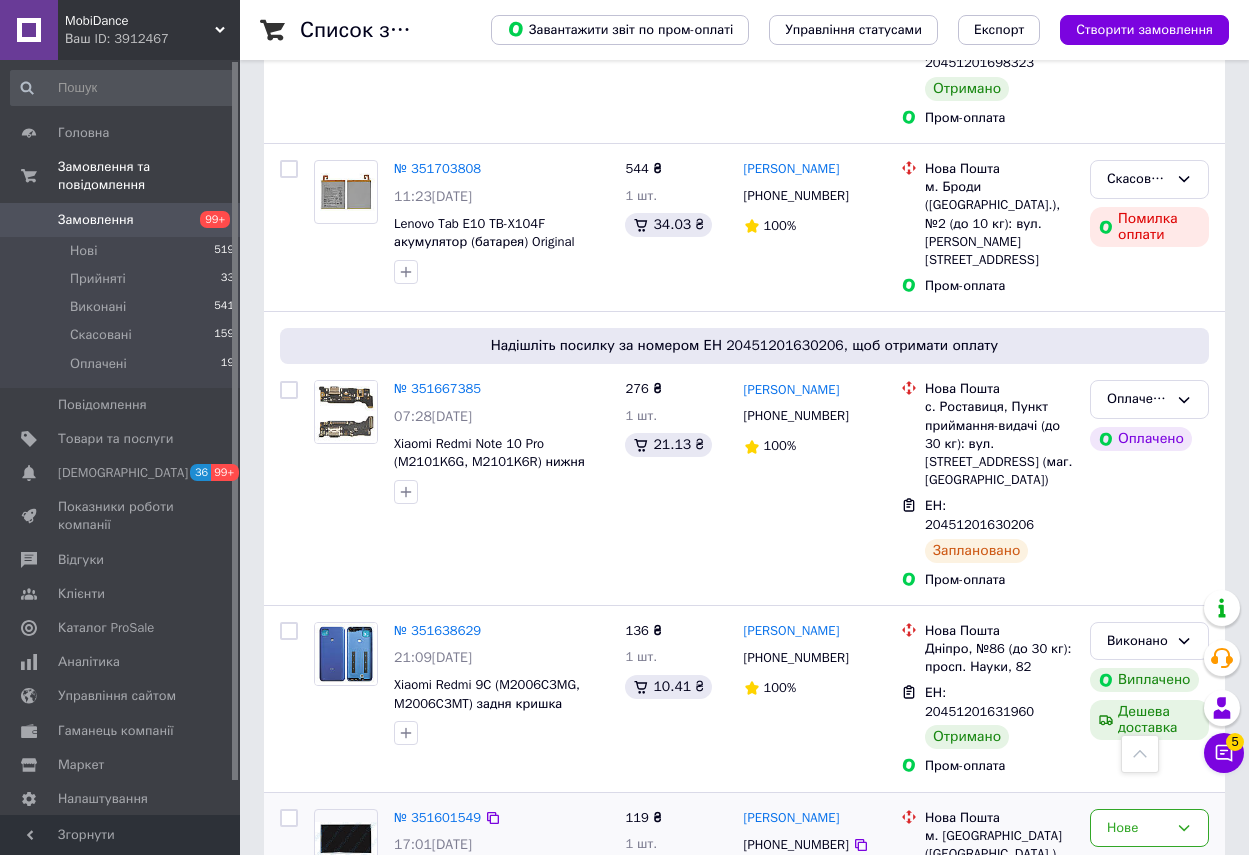 scroll, scrollTop: 800, scrollLeft: 0, axis: vertical 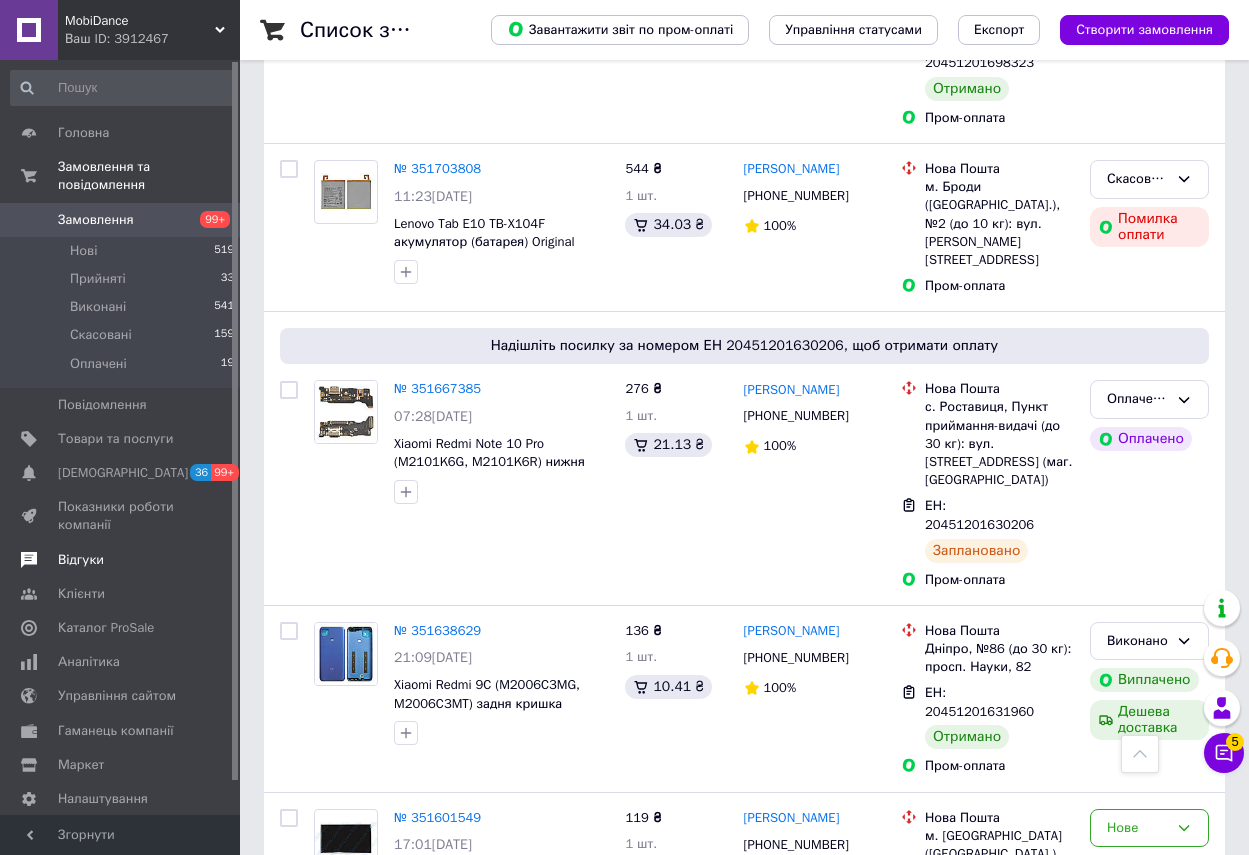 click on "Відгуки" at bounding box center [81, 560] 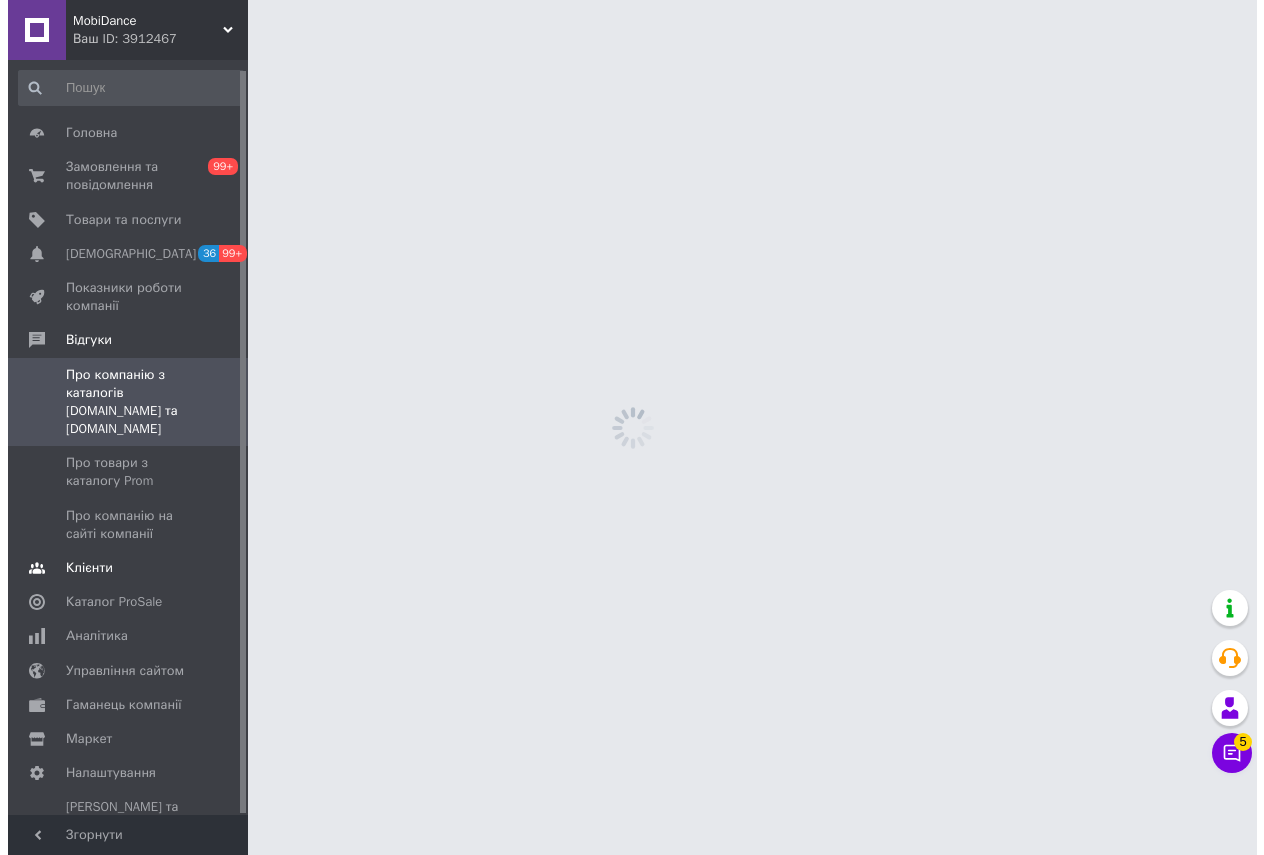 scroll, scrollTop: 0, scrollLeft: 0, axis: both 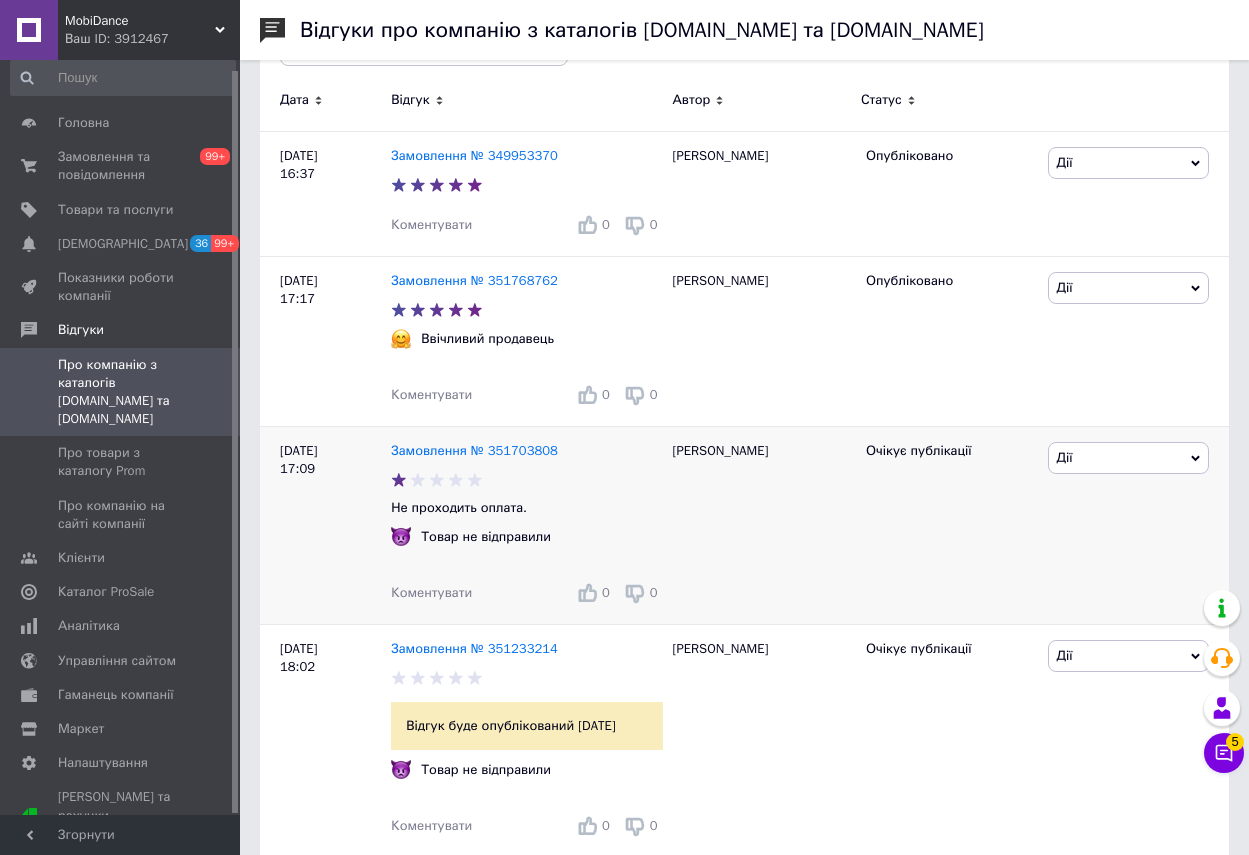 click on "Дії" at bounding box center (1129, 458) 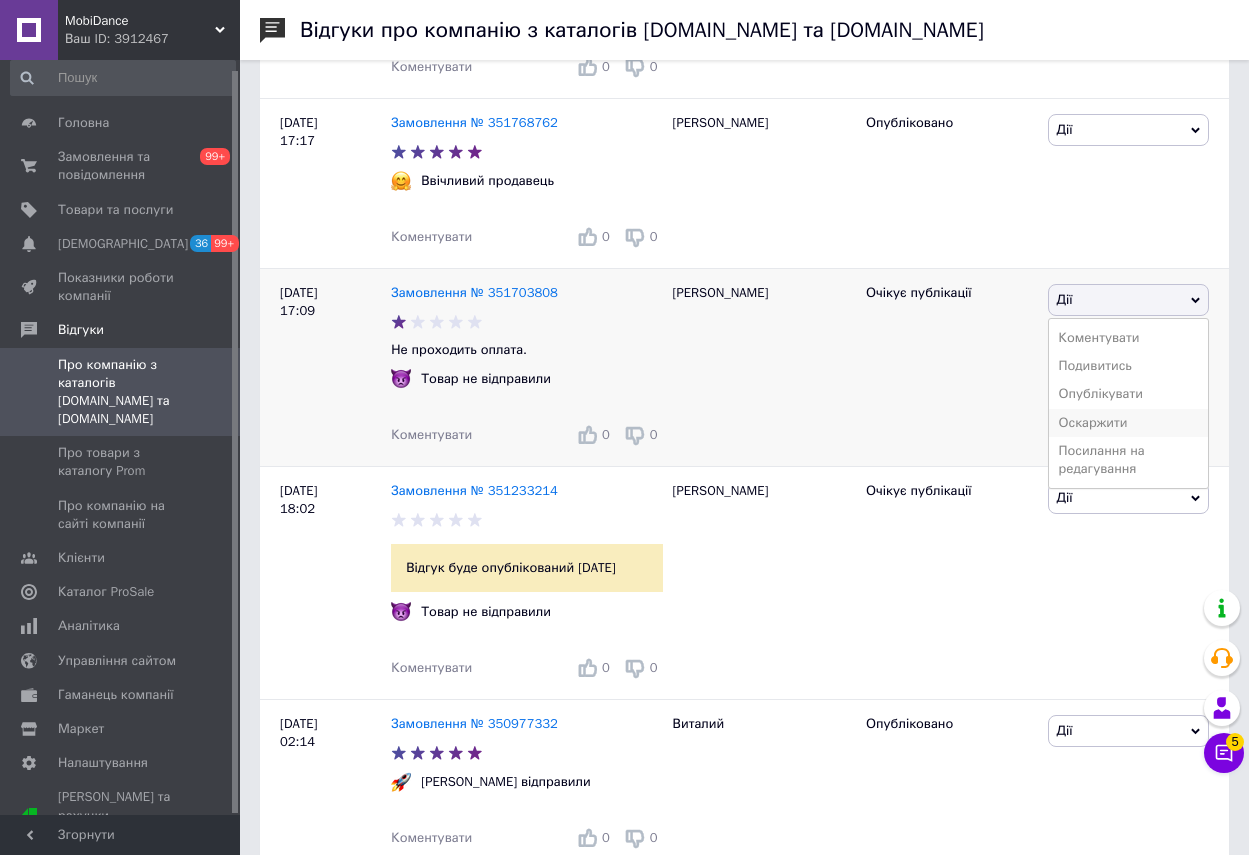 scroll, scrollTop: 500, scrollLeft: 0, axis: vertical 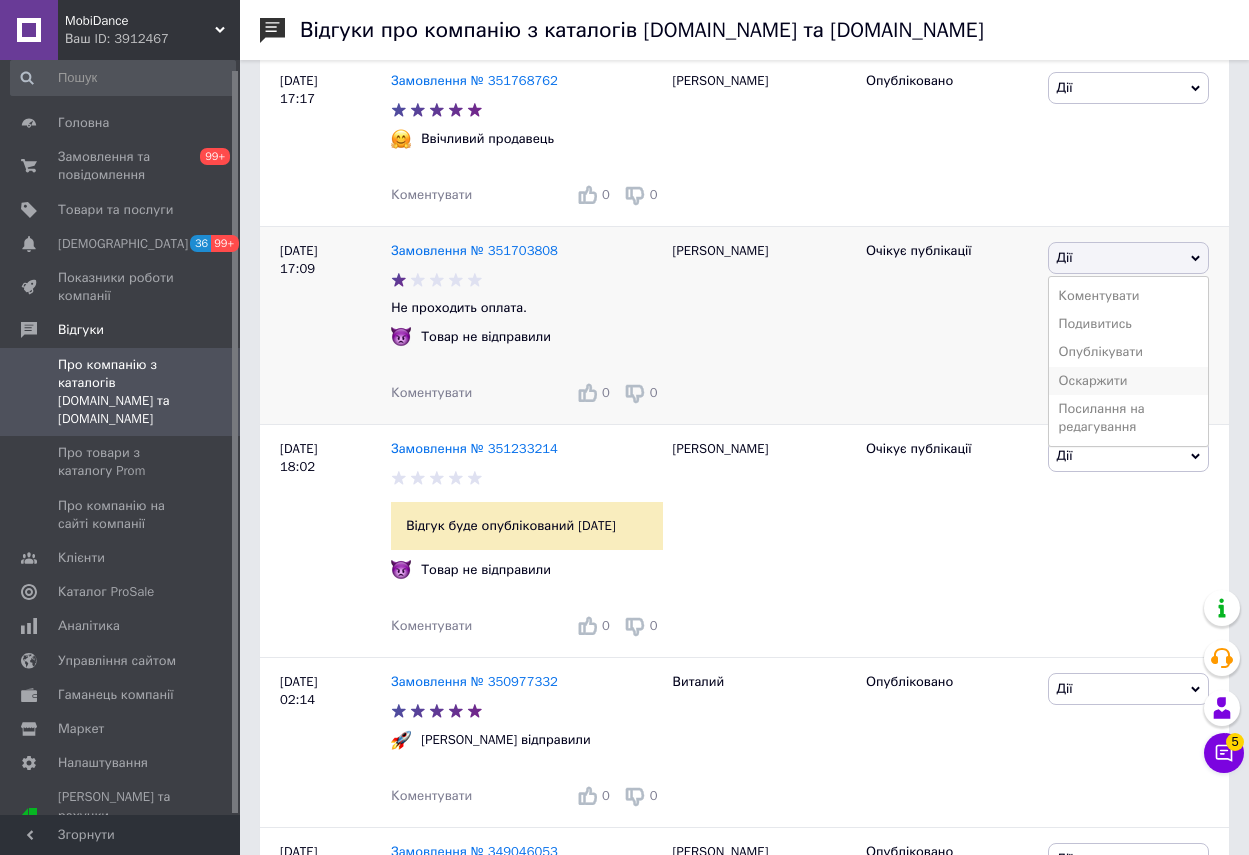 click on "Оскаржити" at bounding box center (1129, 381) 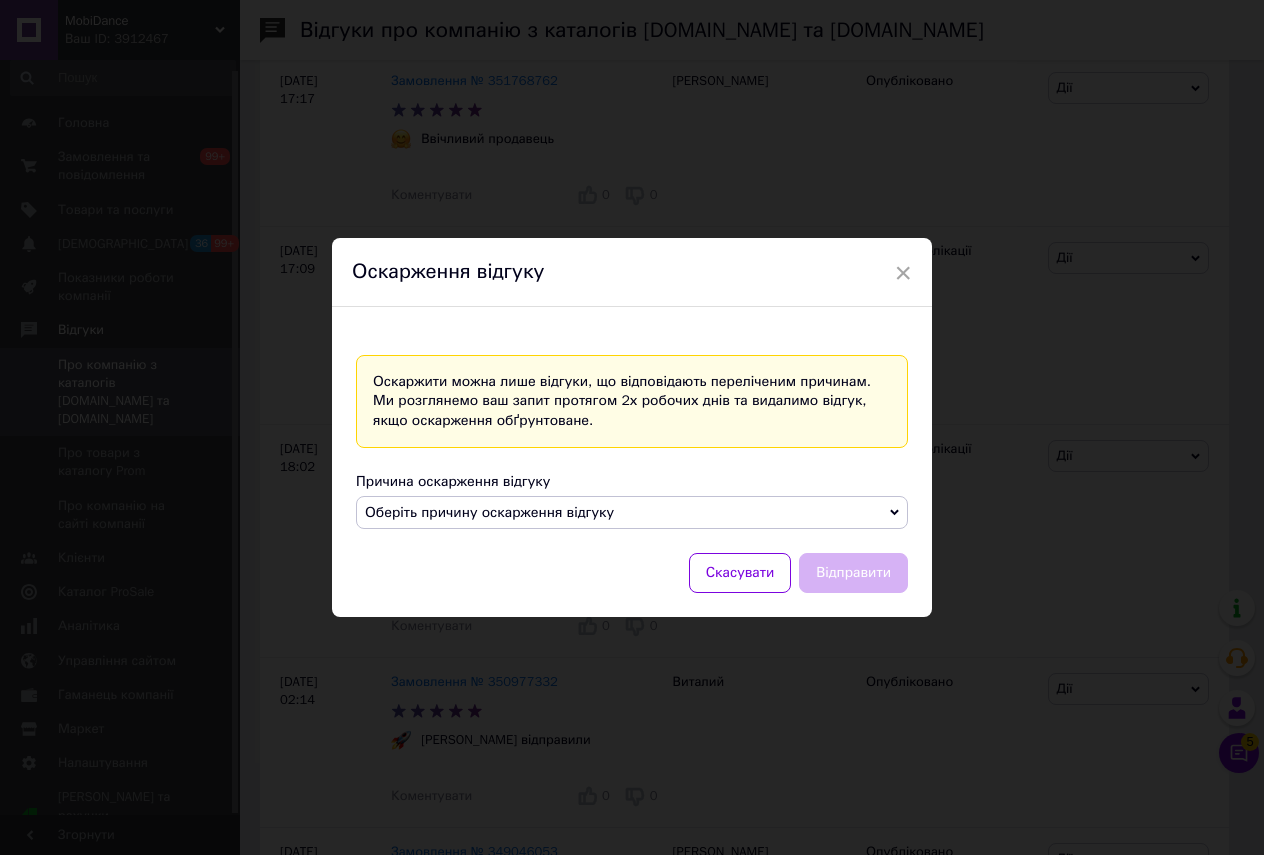 click on "Оберіть причину оскарження відгуку" at bounding box center [632, 513] 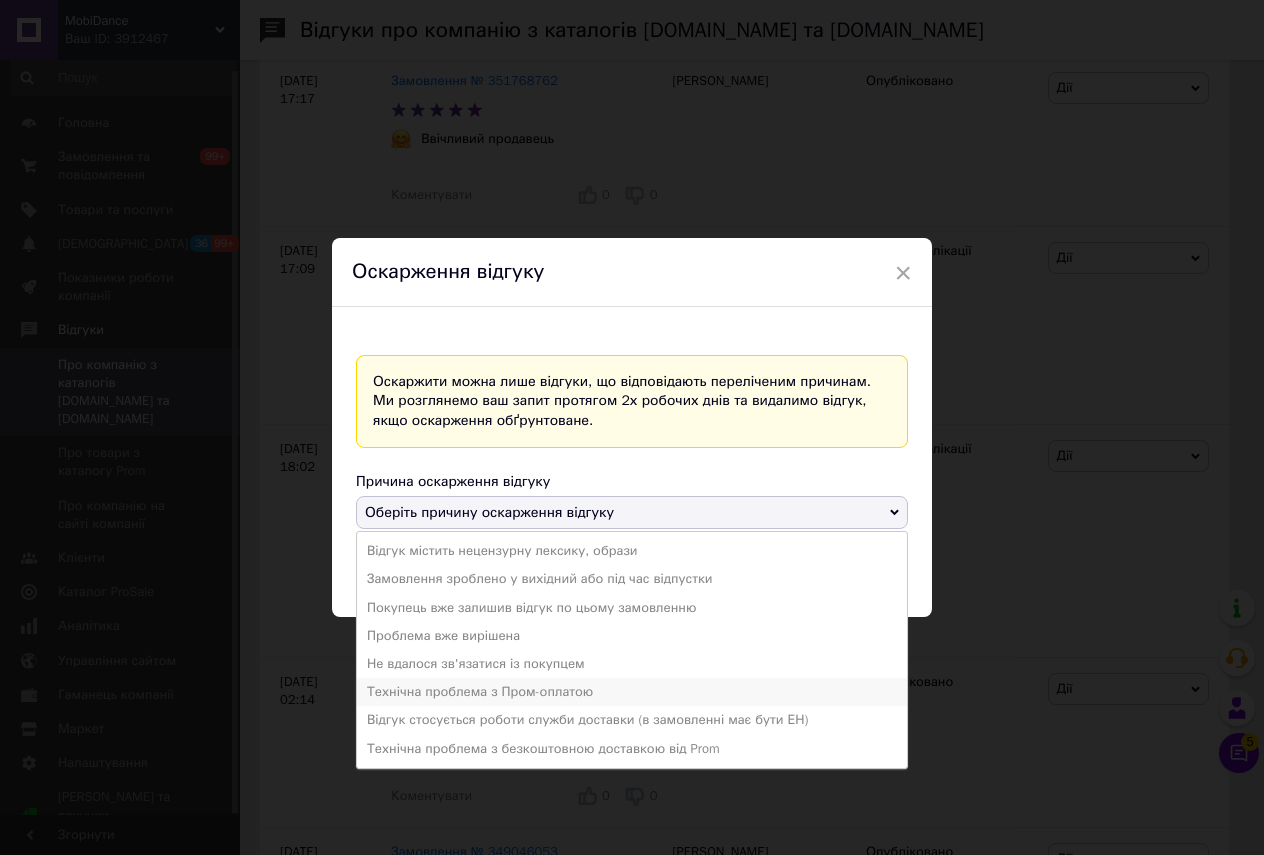 click on "Технічна проблема з Пром-оплатою" at bounding box center (632, 692) 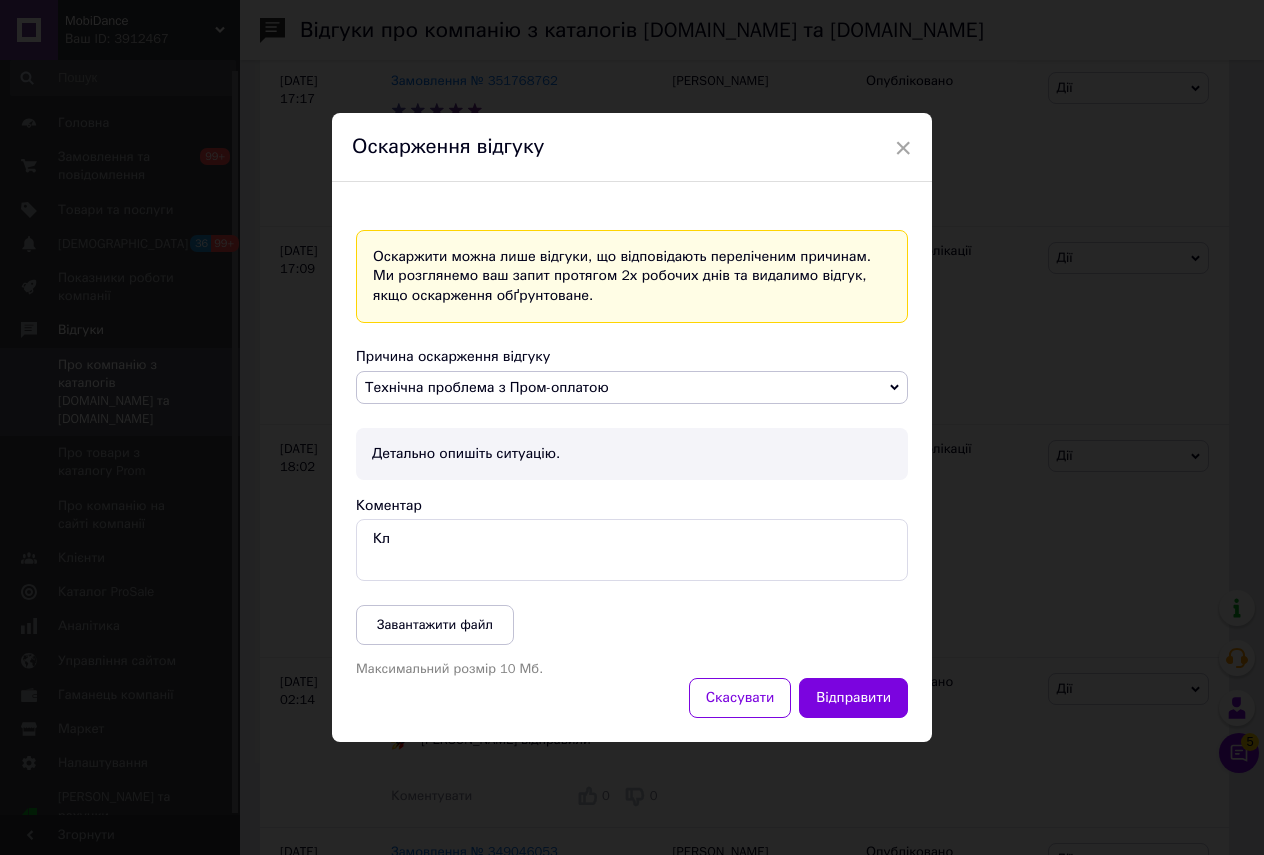 type on "К" 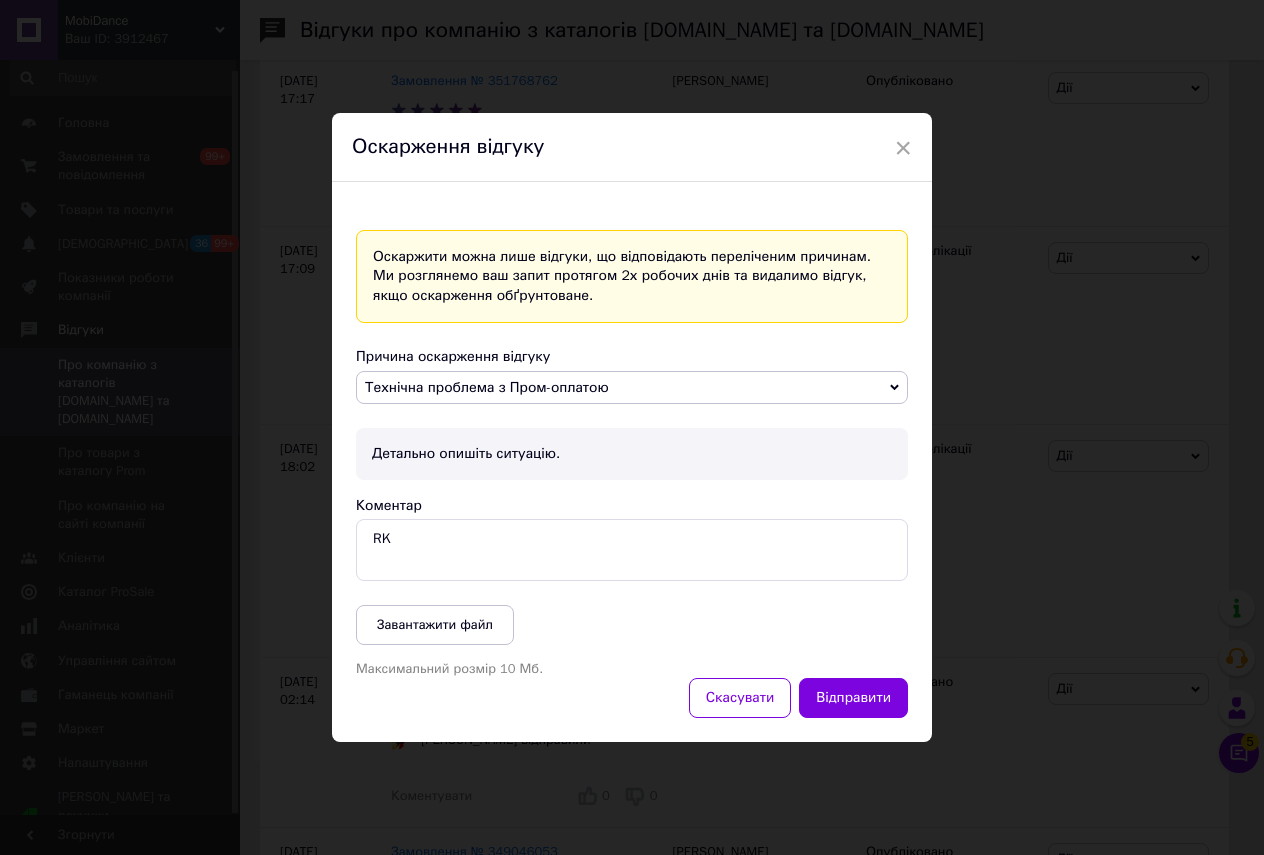 type on "R" 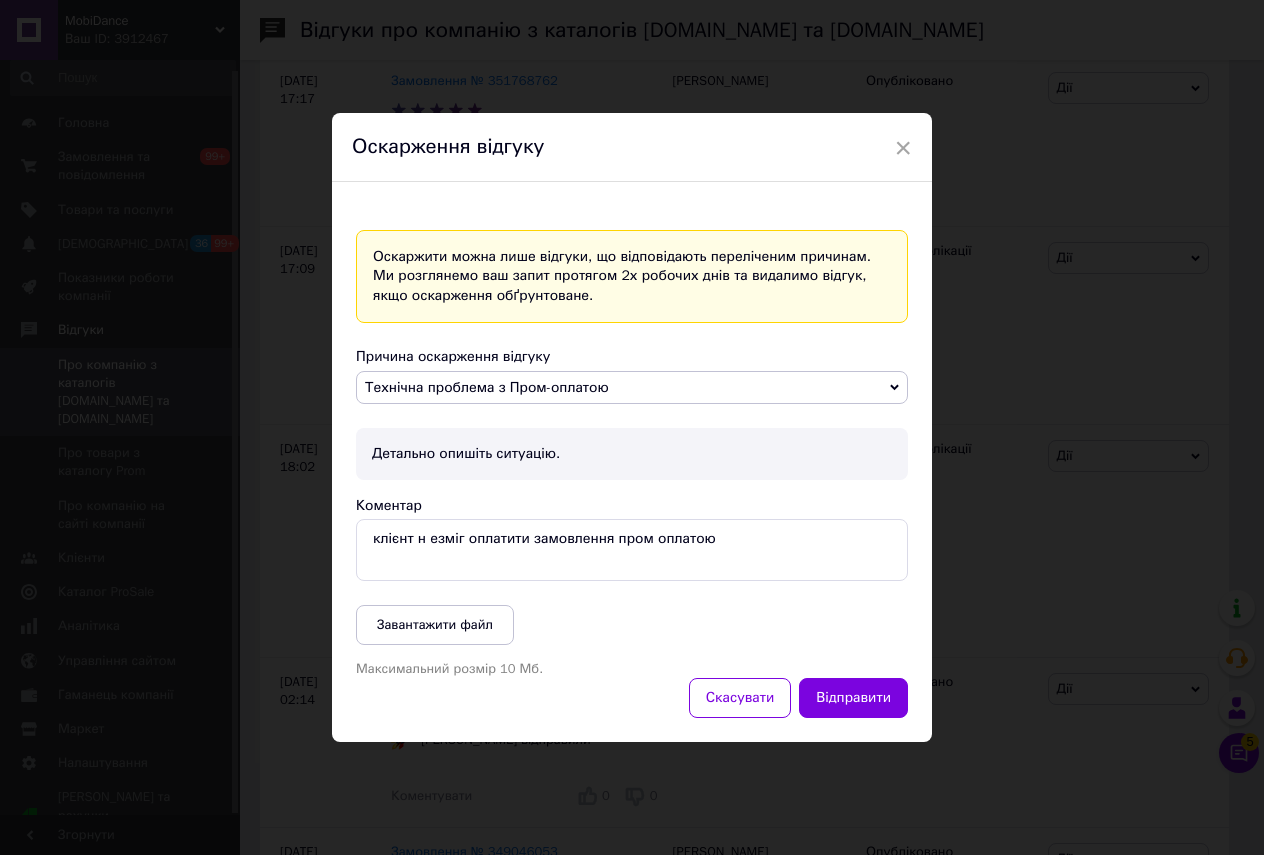 click on "клієнт н езміг оплатити замовлення пром оплатою" at bounding box center (632, 550) 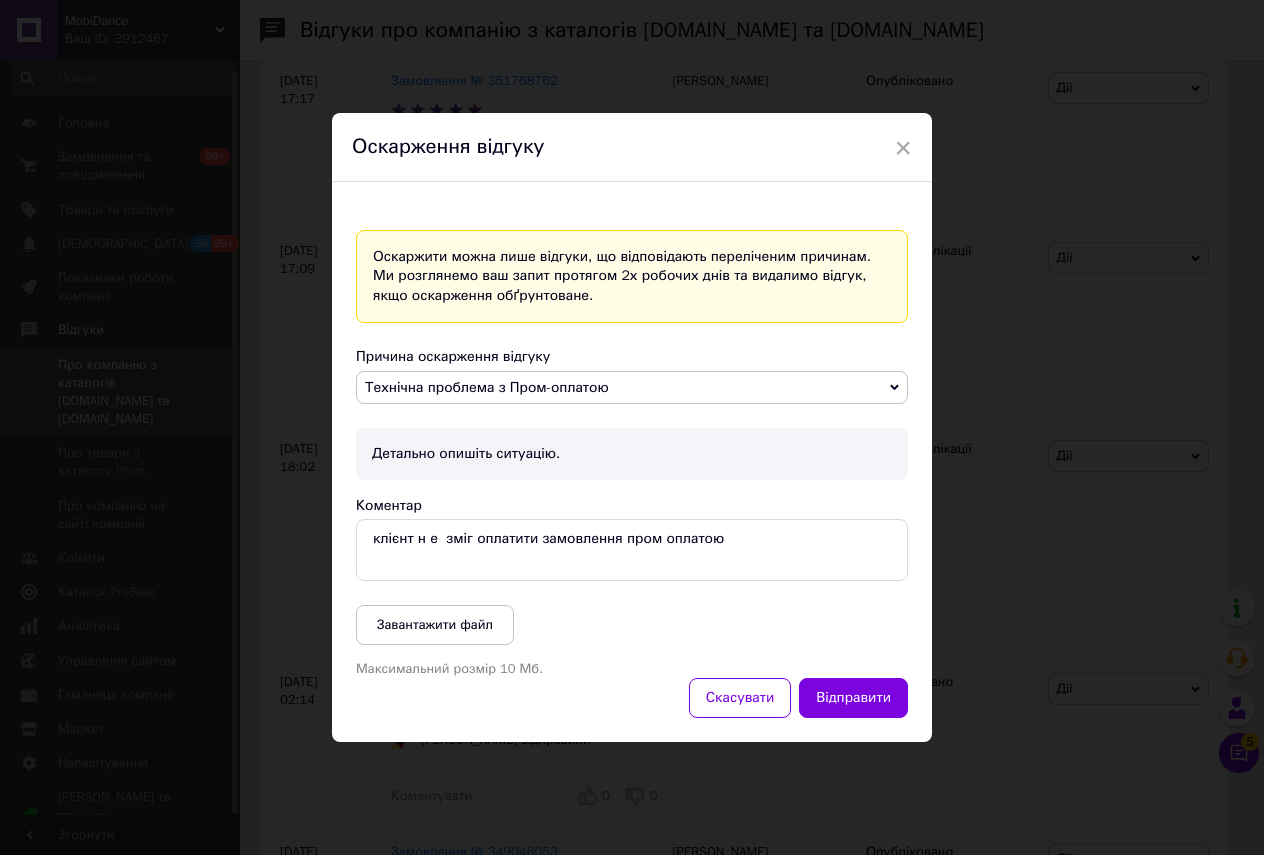 click on "клієнт н е  зміг оплатити замовлення пром оплатою" at bounding box center (632, 550) 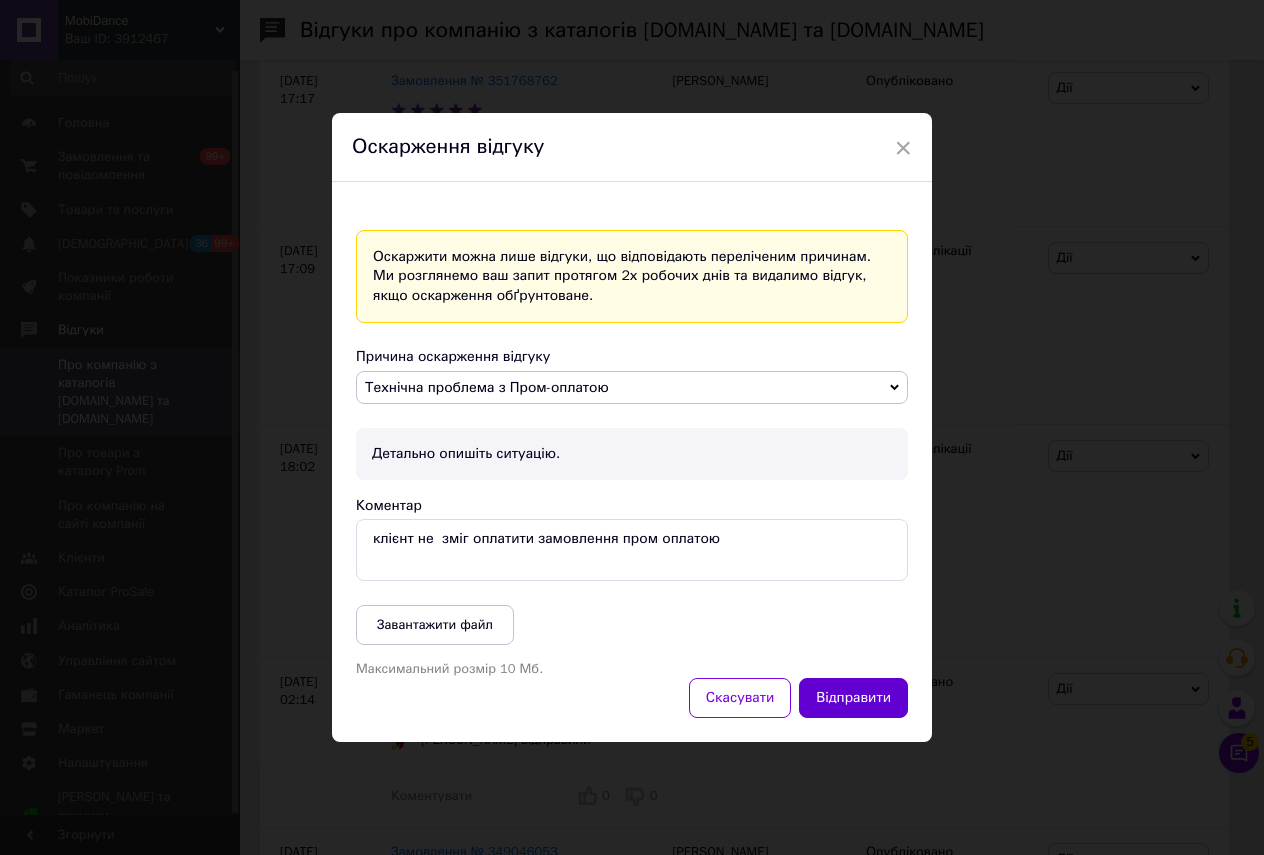 type on "клієнт не  зміг оплатити замовлення пром оплатою" 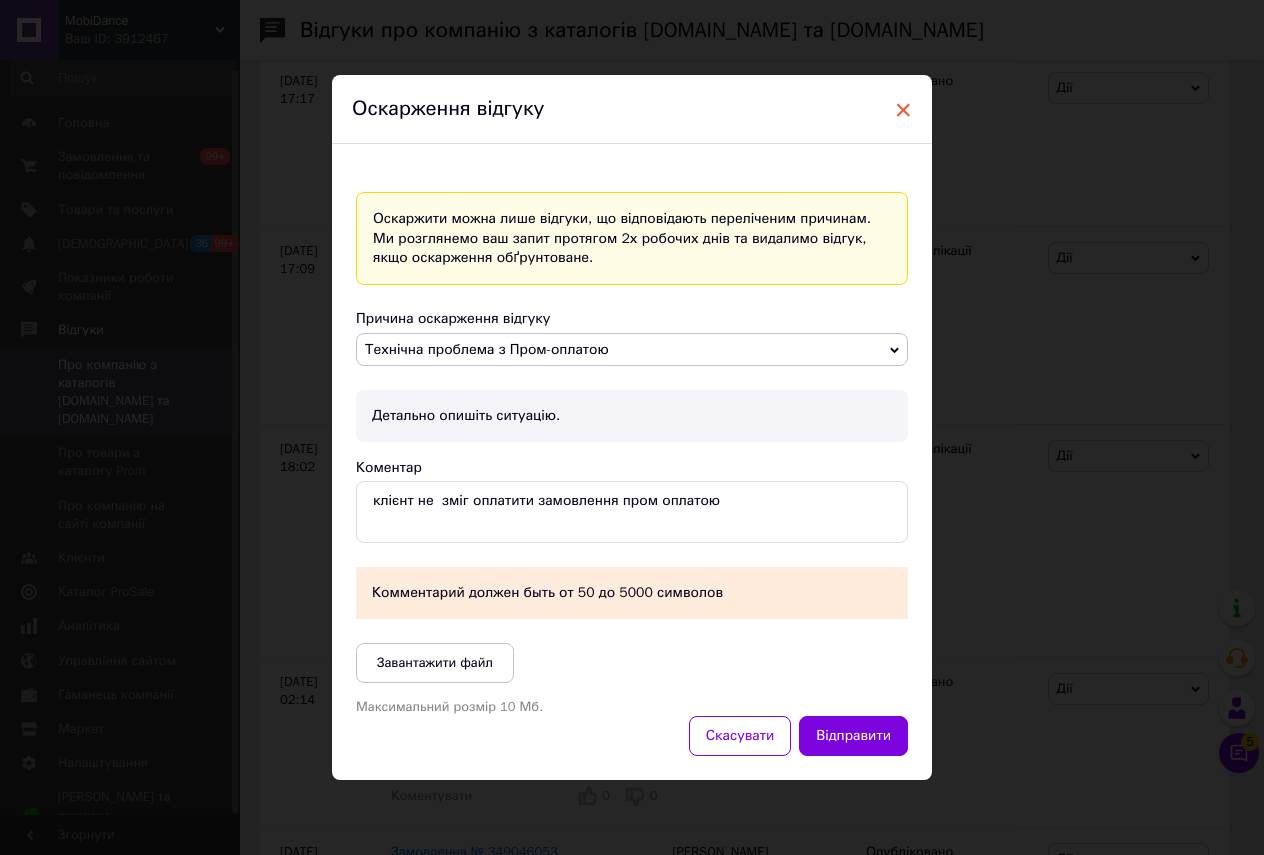 click on "×" at bounding box center [903, 110] 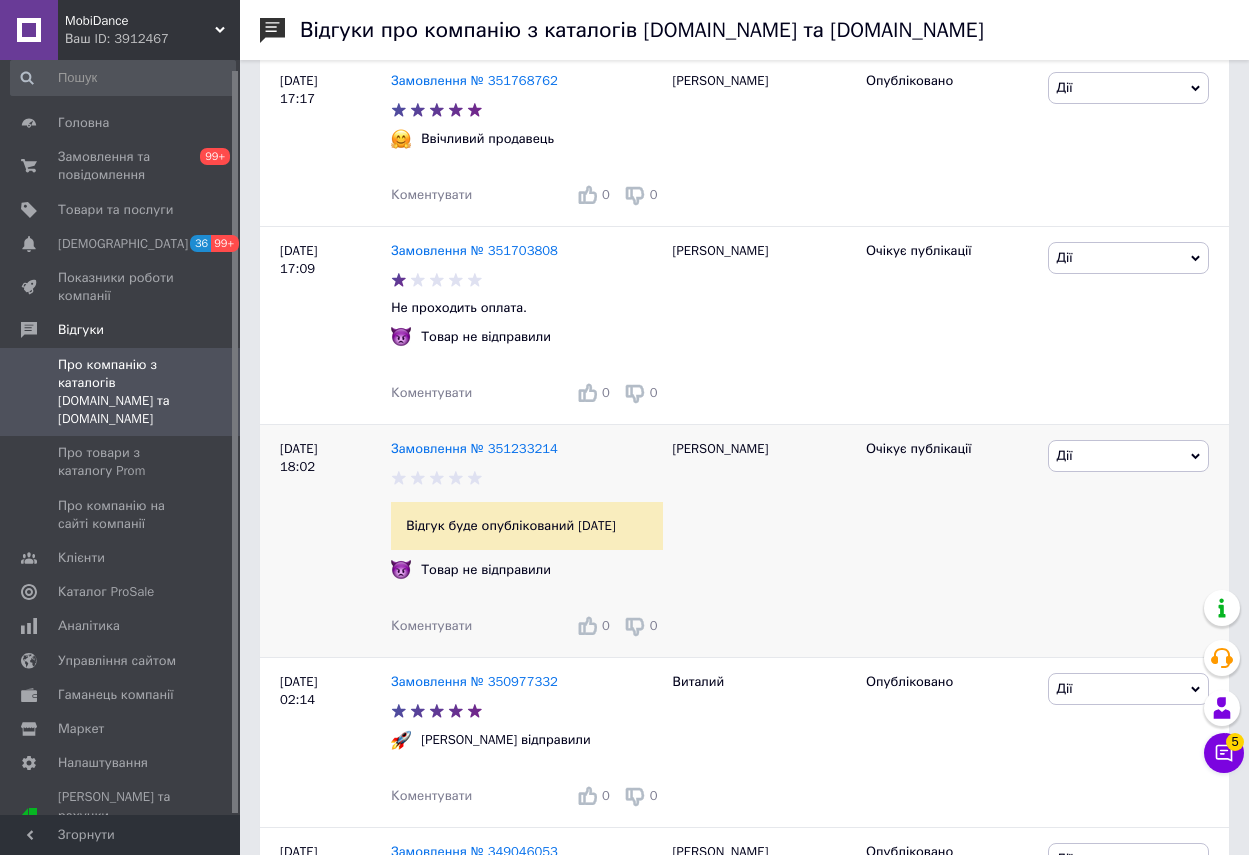 click on "Дії" at bounding box center (1129, 456) 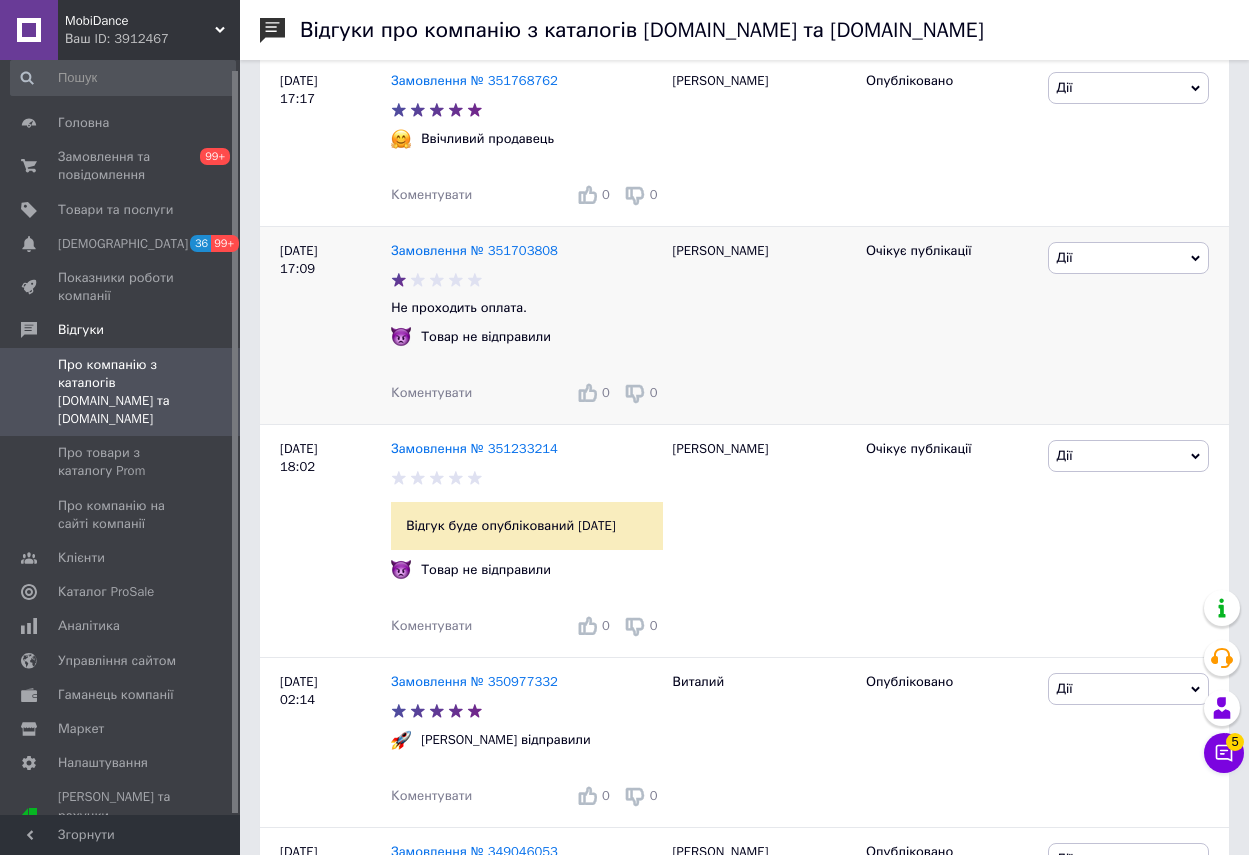 click on "Дії" at bounding box center (1129, 258) 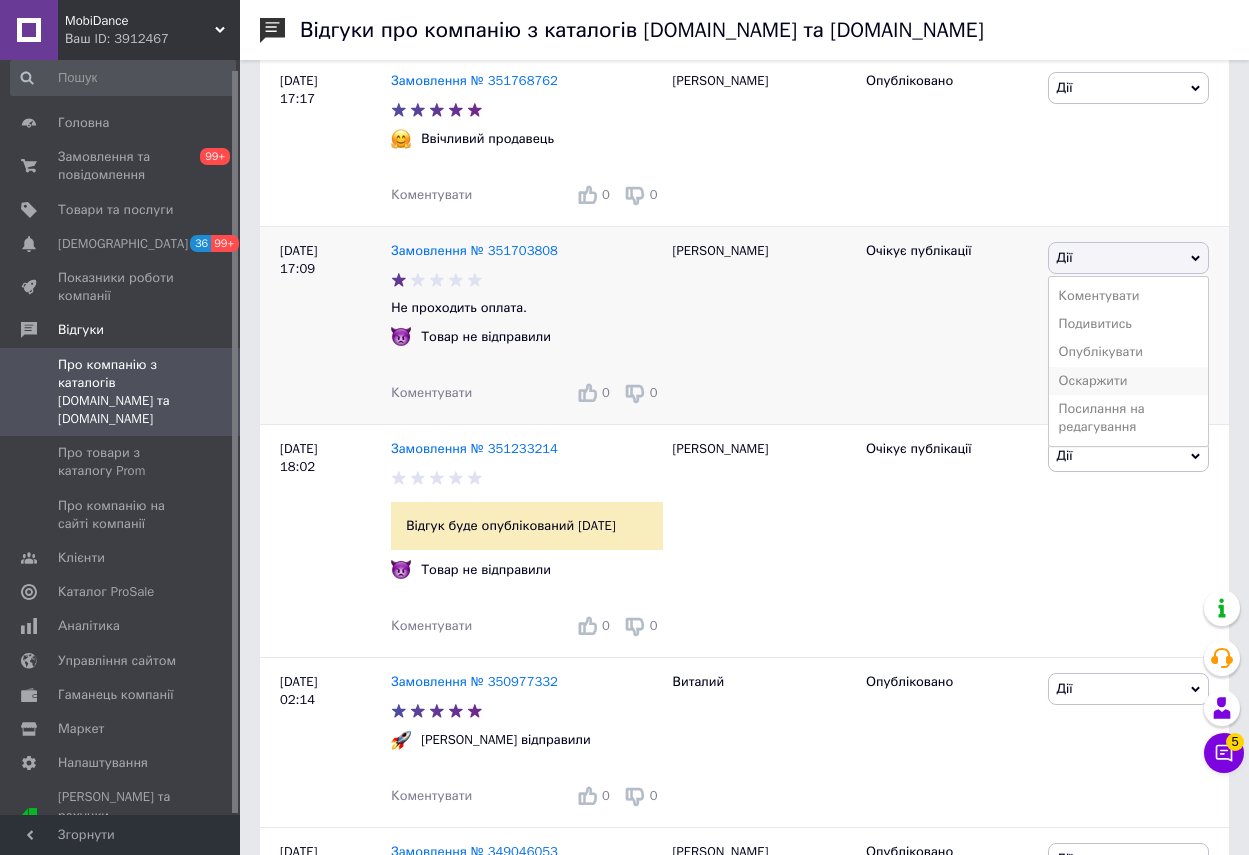 click on "Оскаржити" at bounding box center [1129, 381] 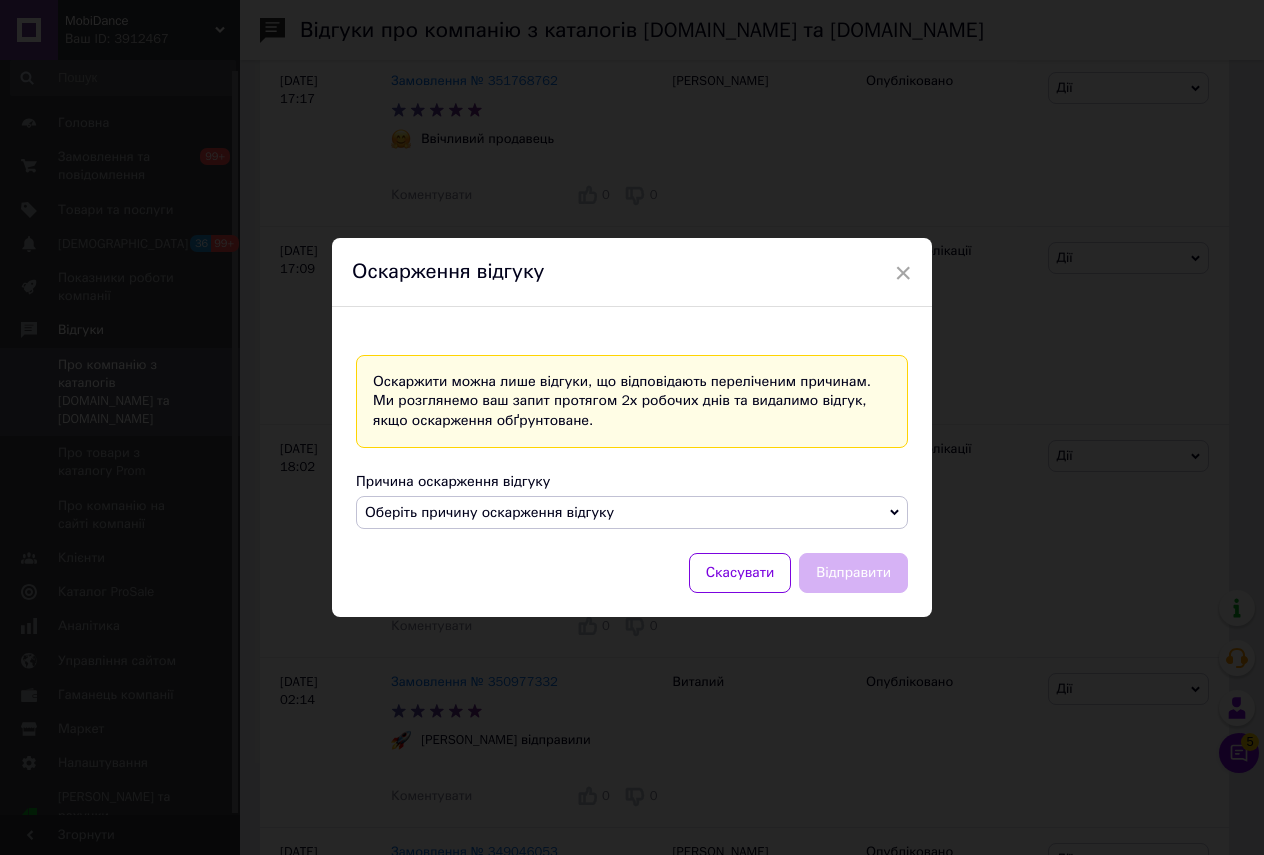 click on "Оберіть причину оскарження відгуку" at bounding box center [632, 513] 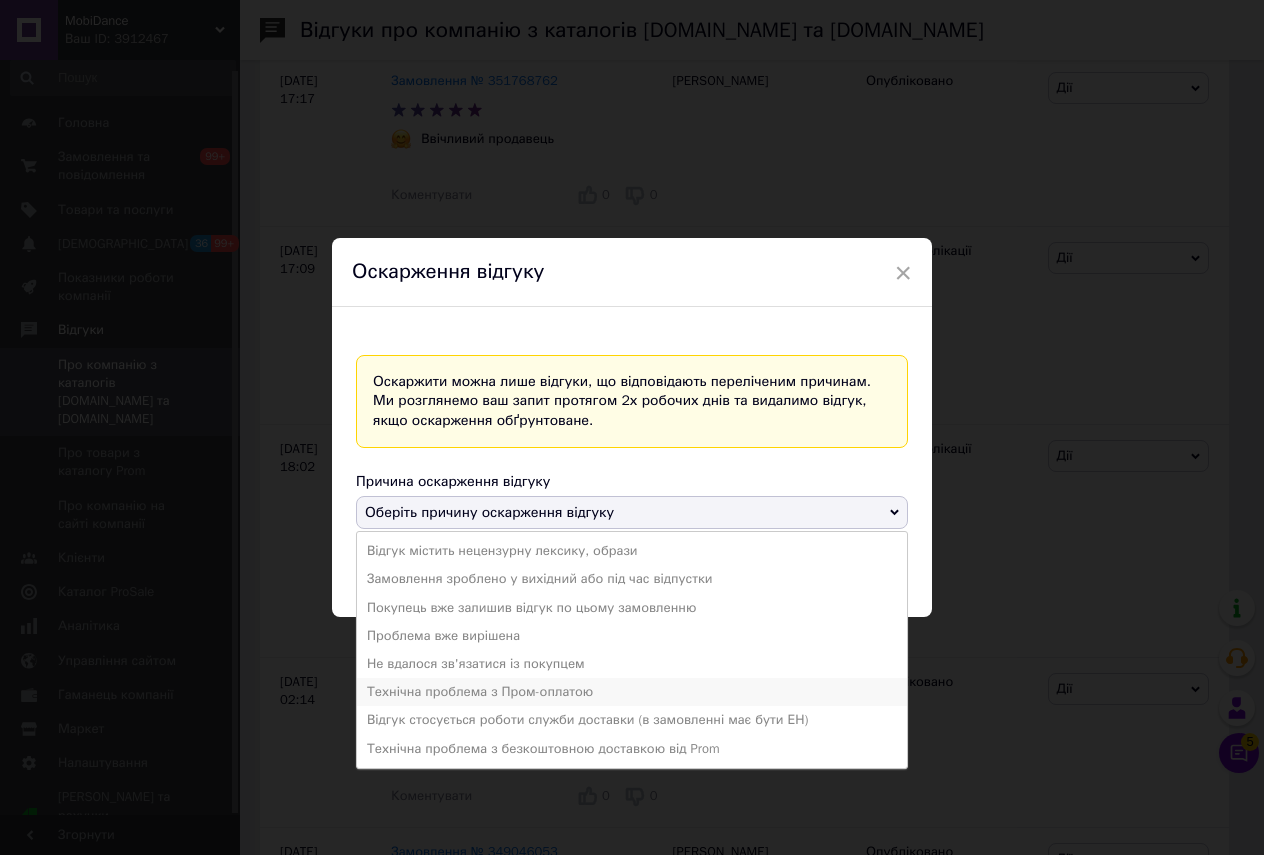 click on "Технічна проблема з Пром-оплатою" at bounding box center (632, 692) 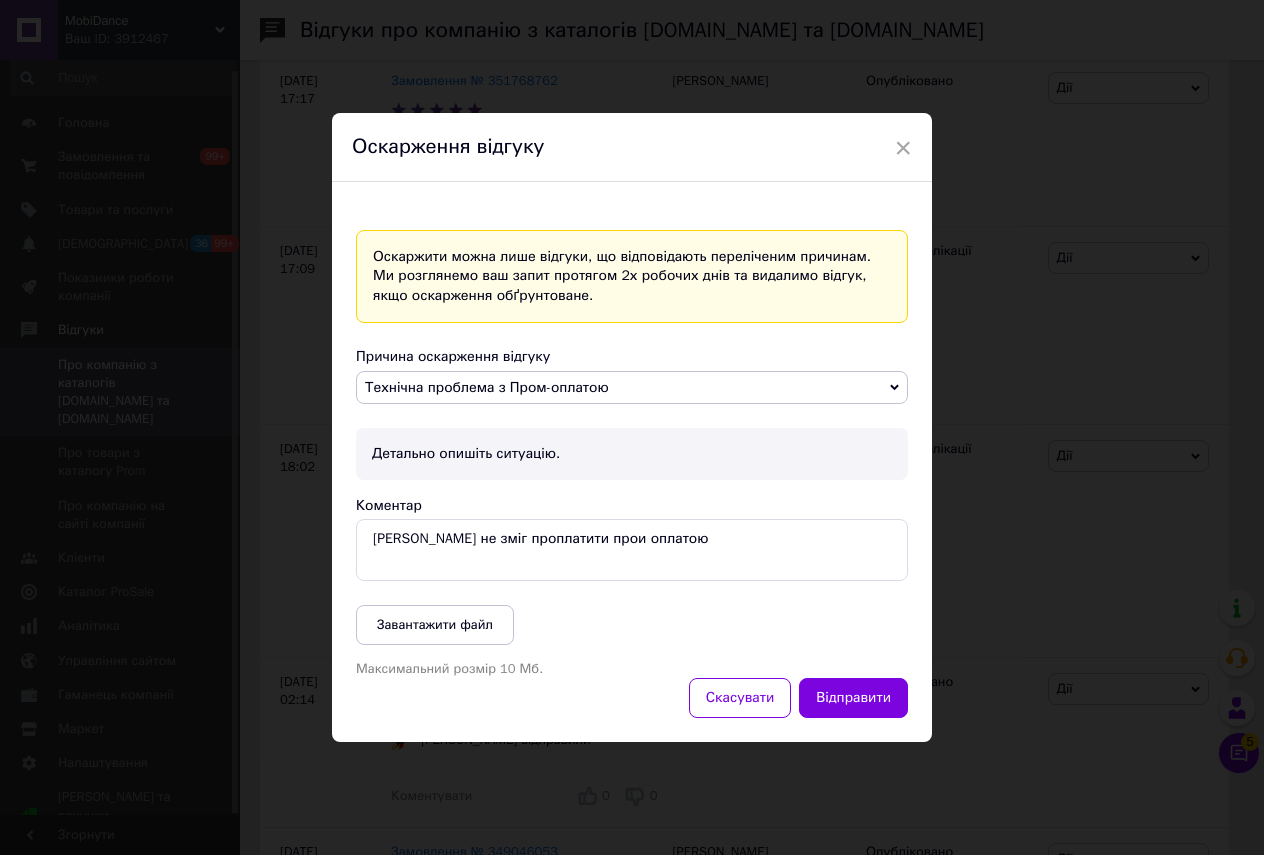 click on "[PERSON_NAME] не зміг проплатити прои оплатою" at bounding box center [632, 550] 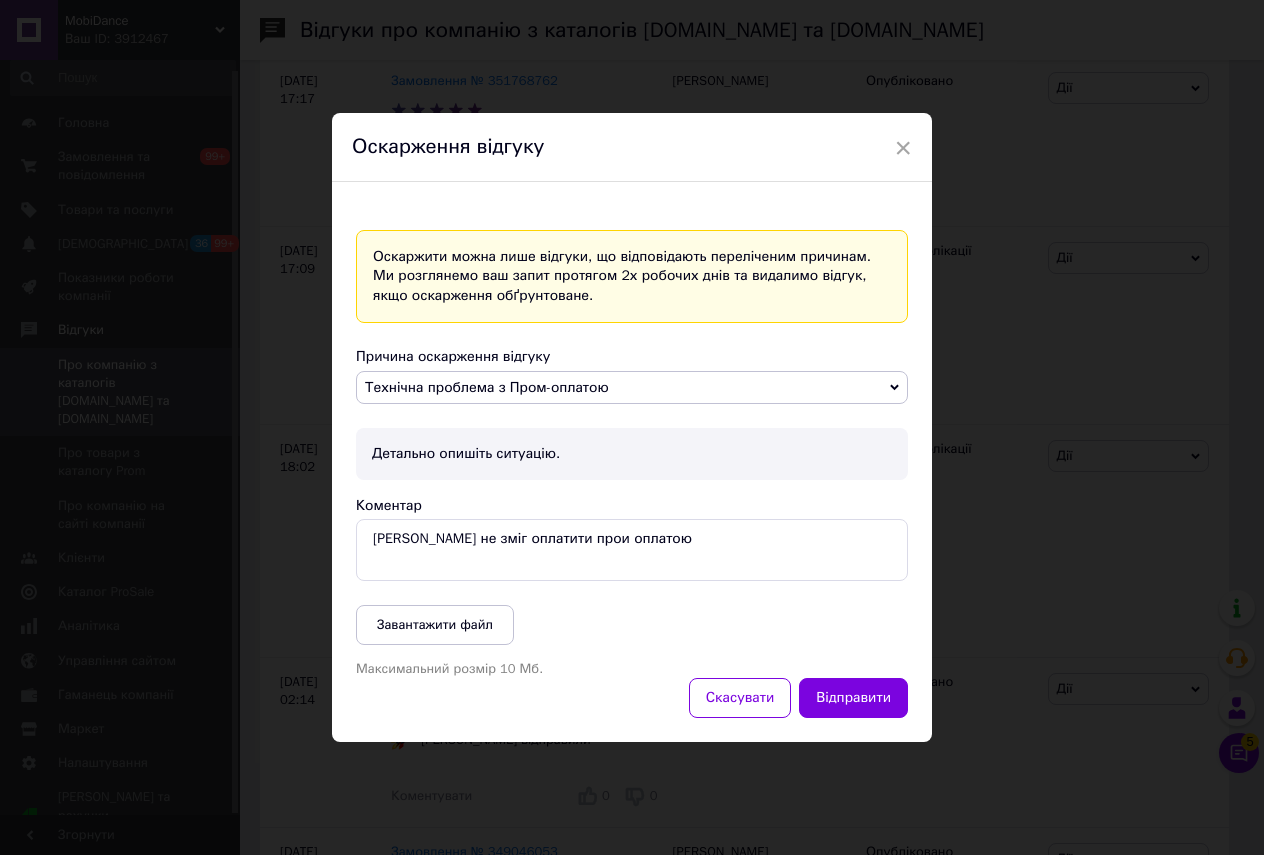 click on "[PERSON_NAME] не зміг оплатити прои оплатою" at bounding box center [632, 550] 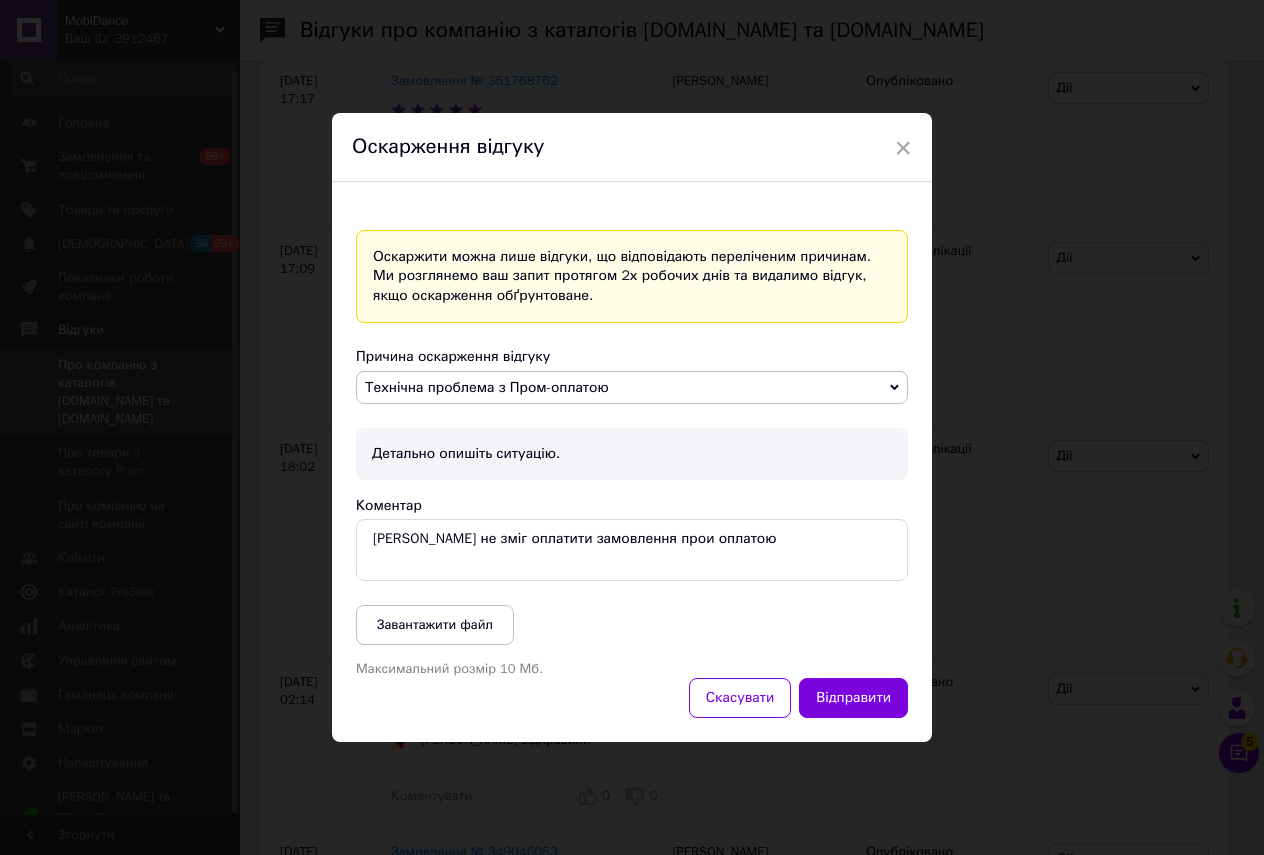 click on "[PERSON_NAME] не зміг оплатити замовлення прои оплатою" at bounding box center (632, 550) 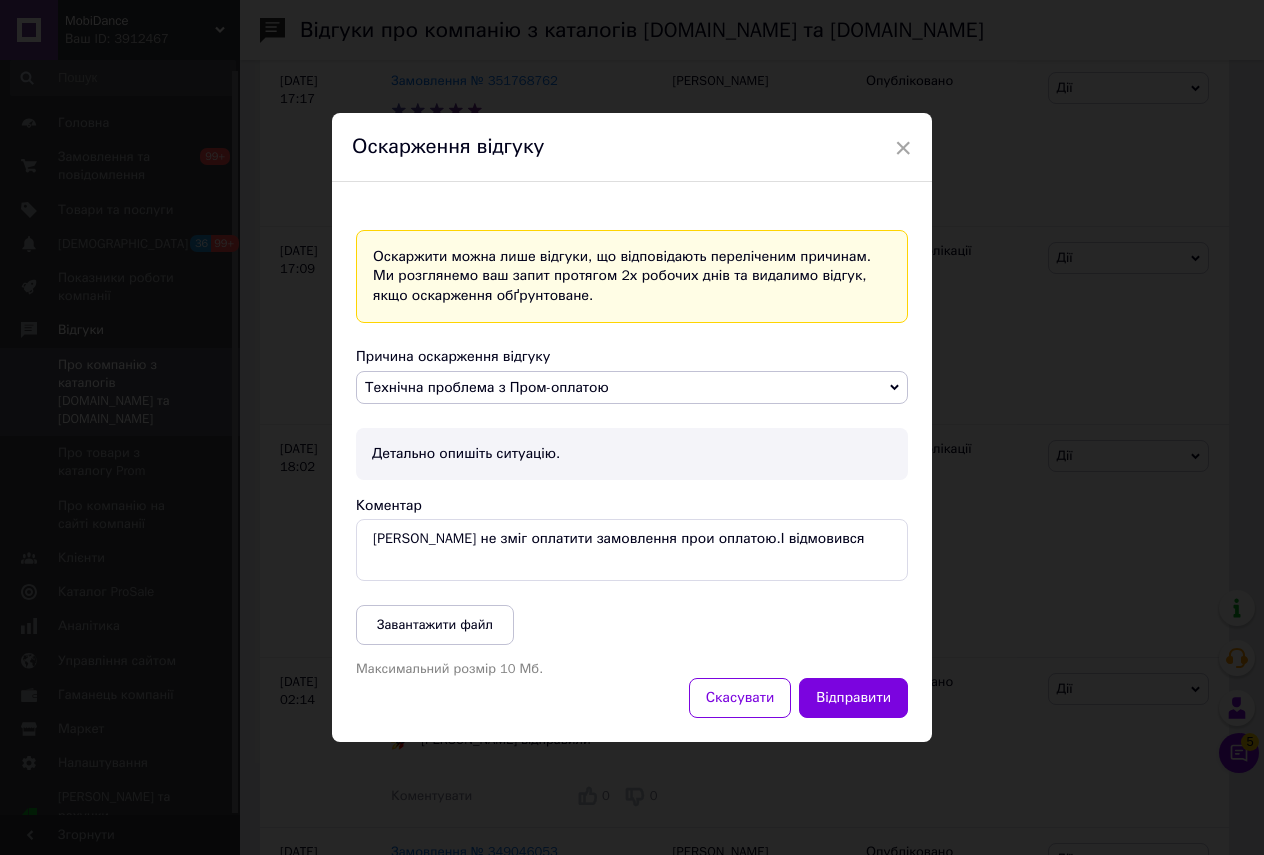 click on "[PERSON_NAME] не зміг оплатити замовлення прои оплатою.І відмовився" at bounding box center (632, 550) 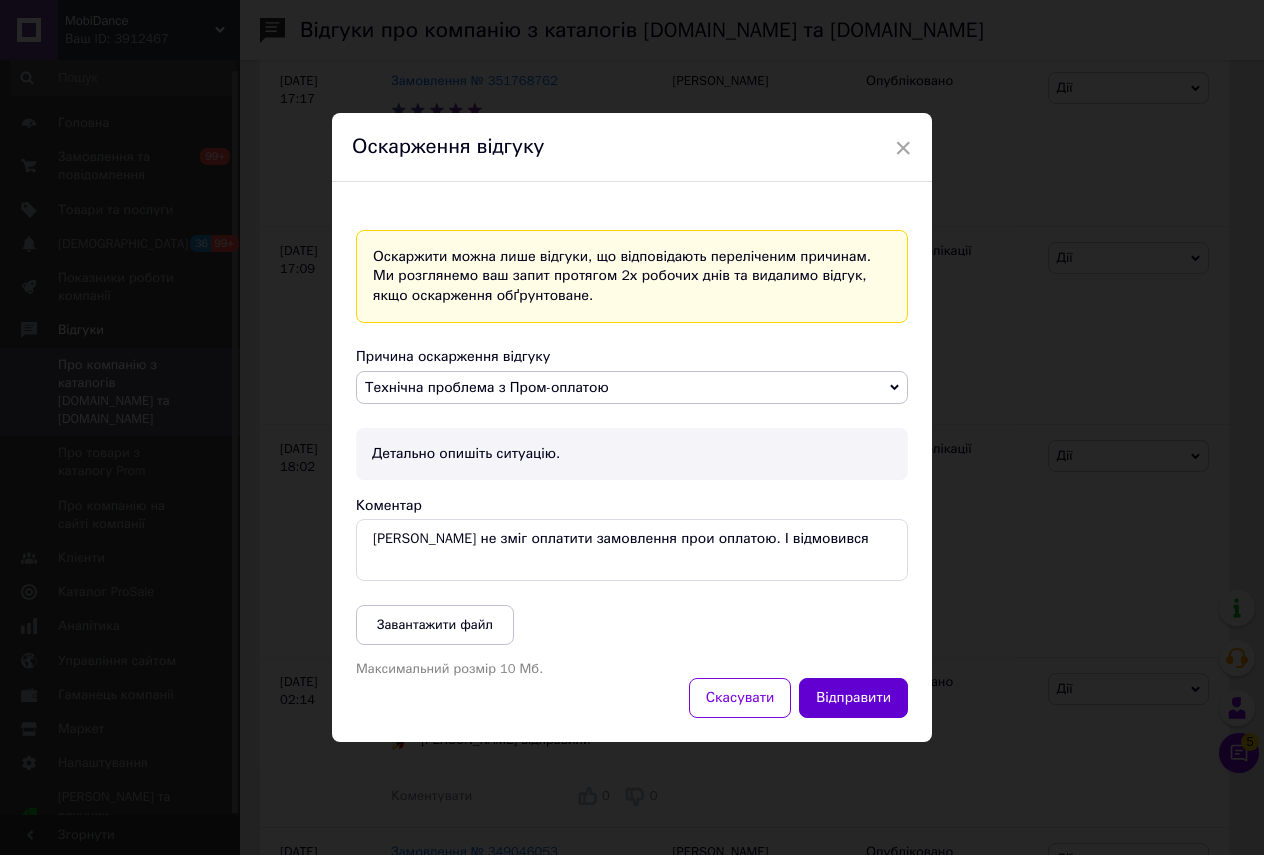 type on "[PERSON_NAME] не зміг оплатити замовлення прои оплатою. І відмовився" 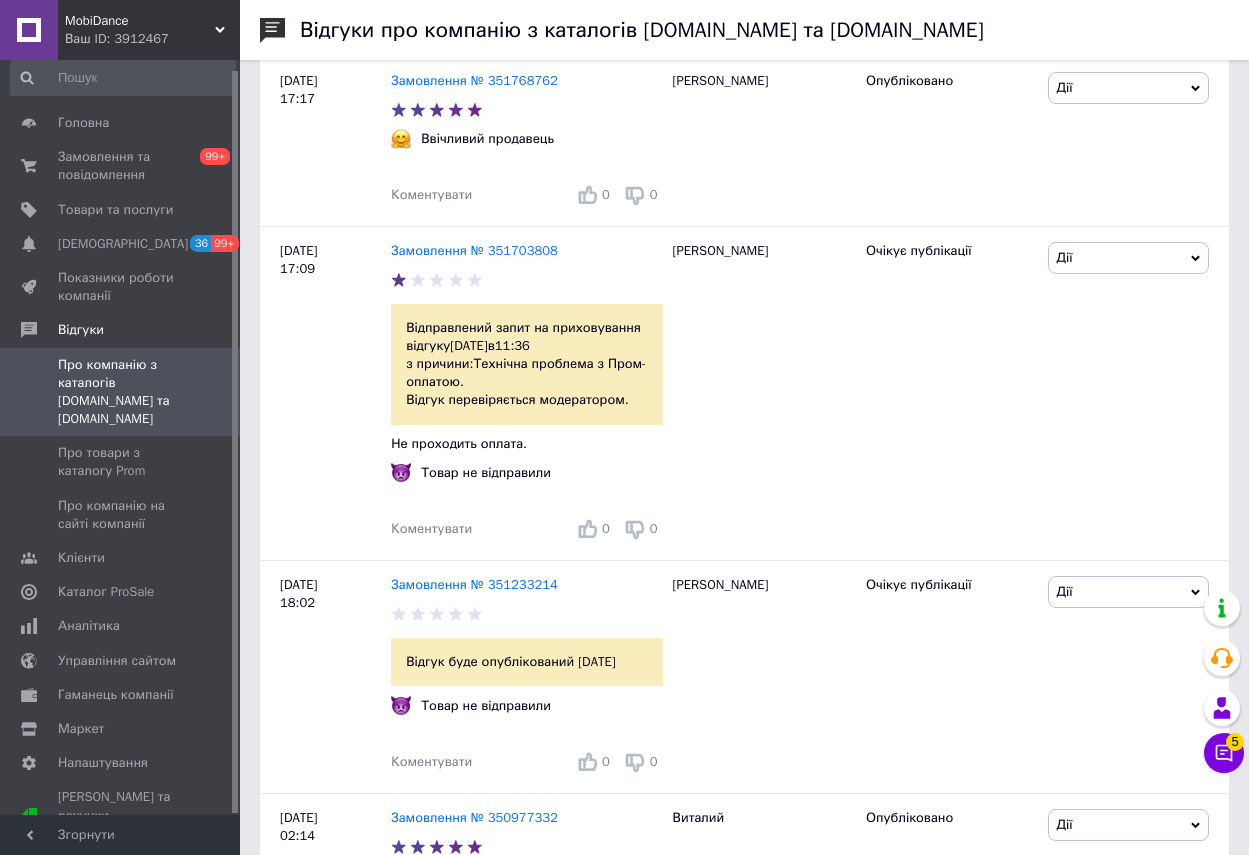 click on "Менеджер 5 Чат з покупцем Тех підтримка
Чат з покупцем 5" at bounding box center [1224, 681] 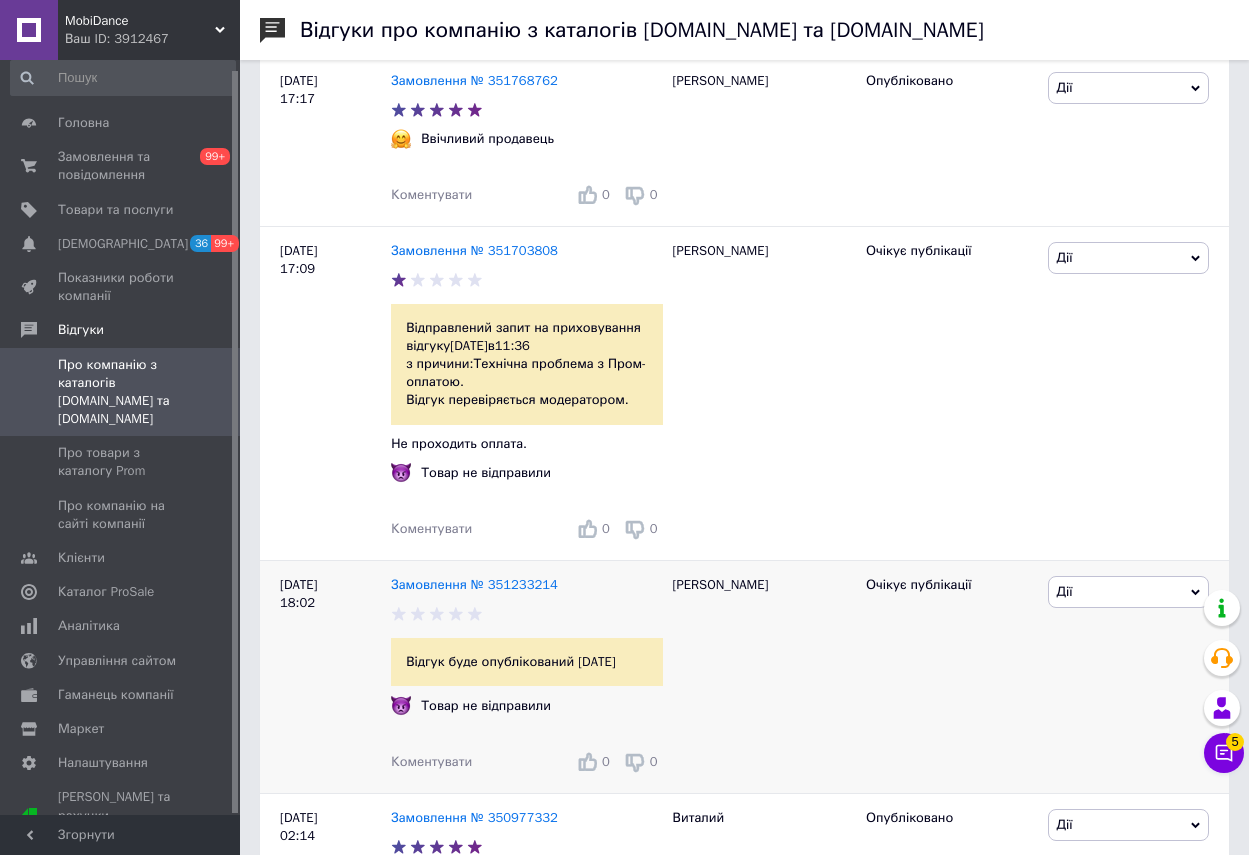 click on "Дії" at bounding box center [1129, 592] 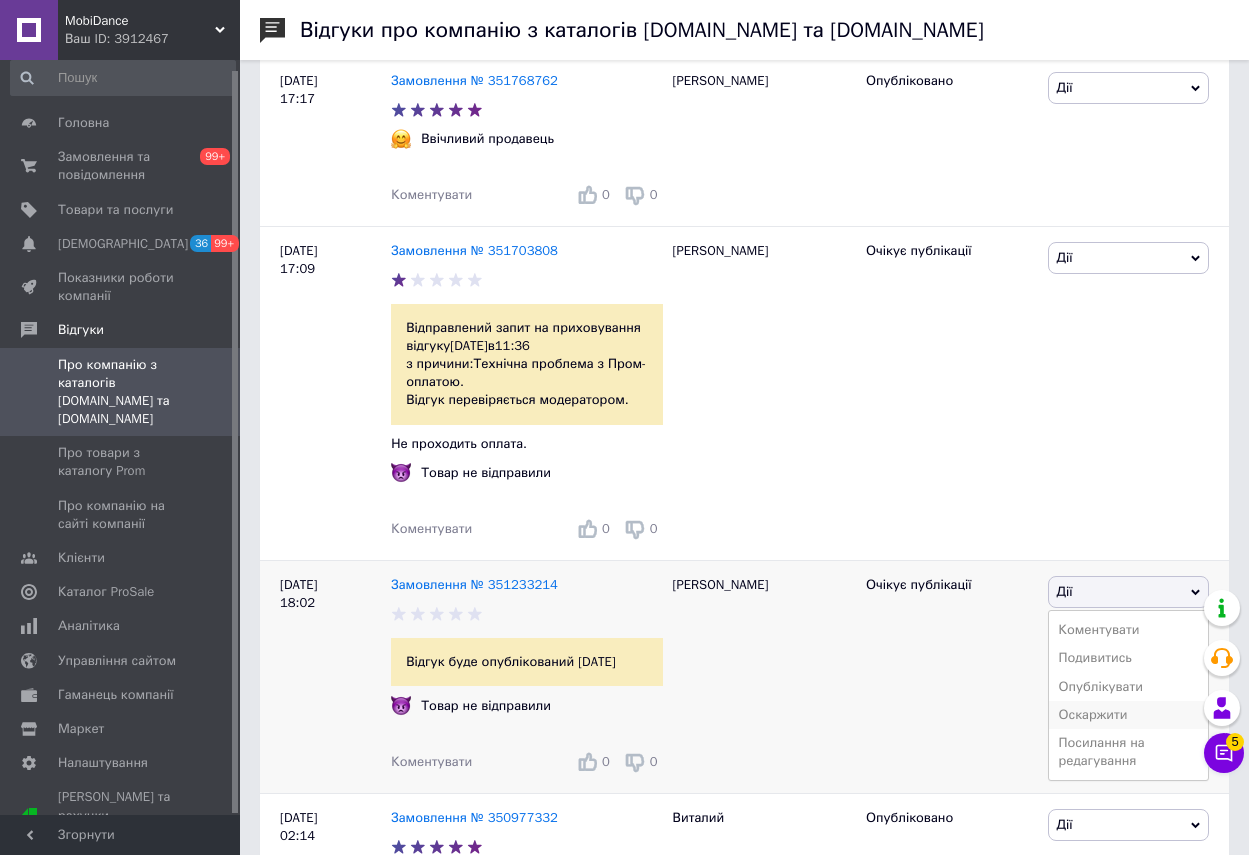click on "Оскаржити" at bounding box center [1129, 715] 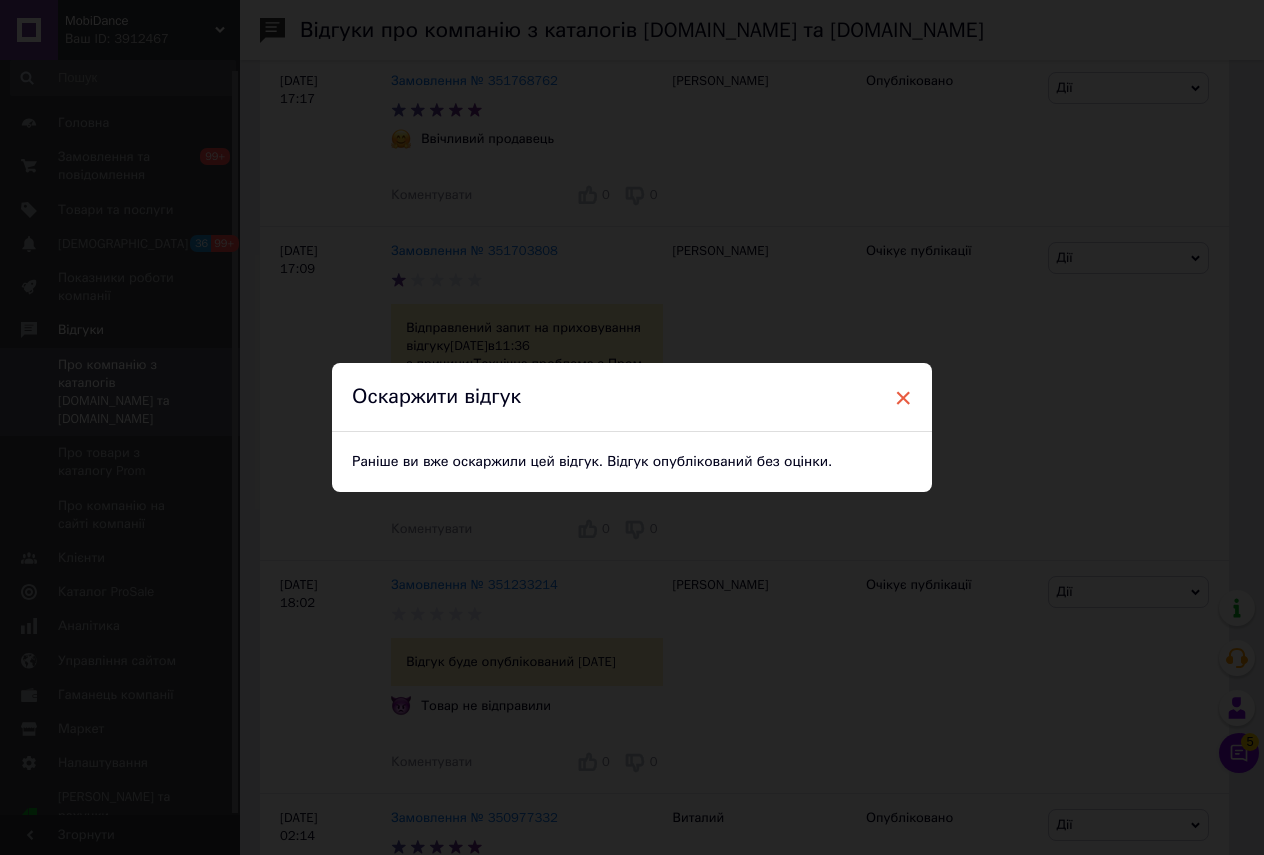 click on "×" at bounding box center [903, 398] 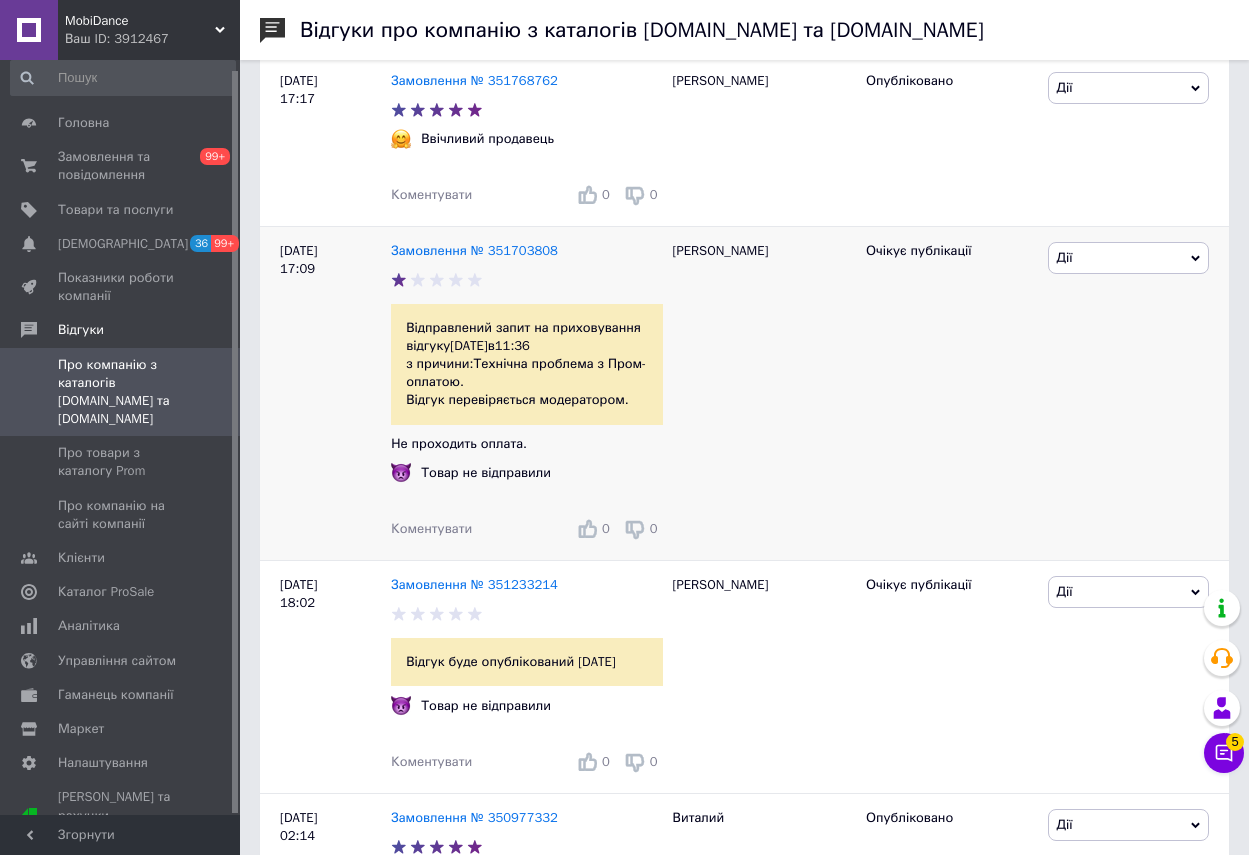 drag, startPoint x: 790, startPoint y: 357, endPoint x: 719, endPoint y: 345, distance: 72.00694 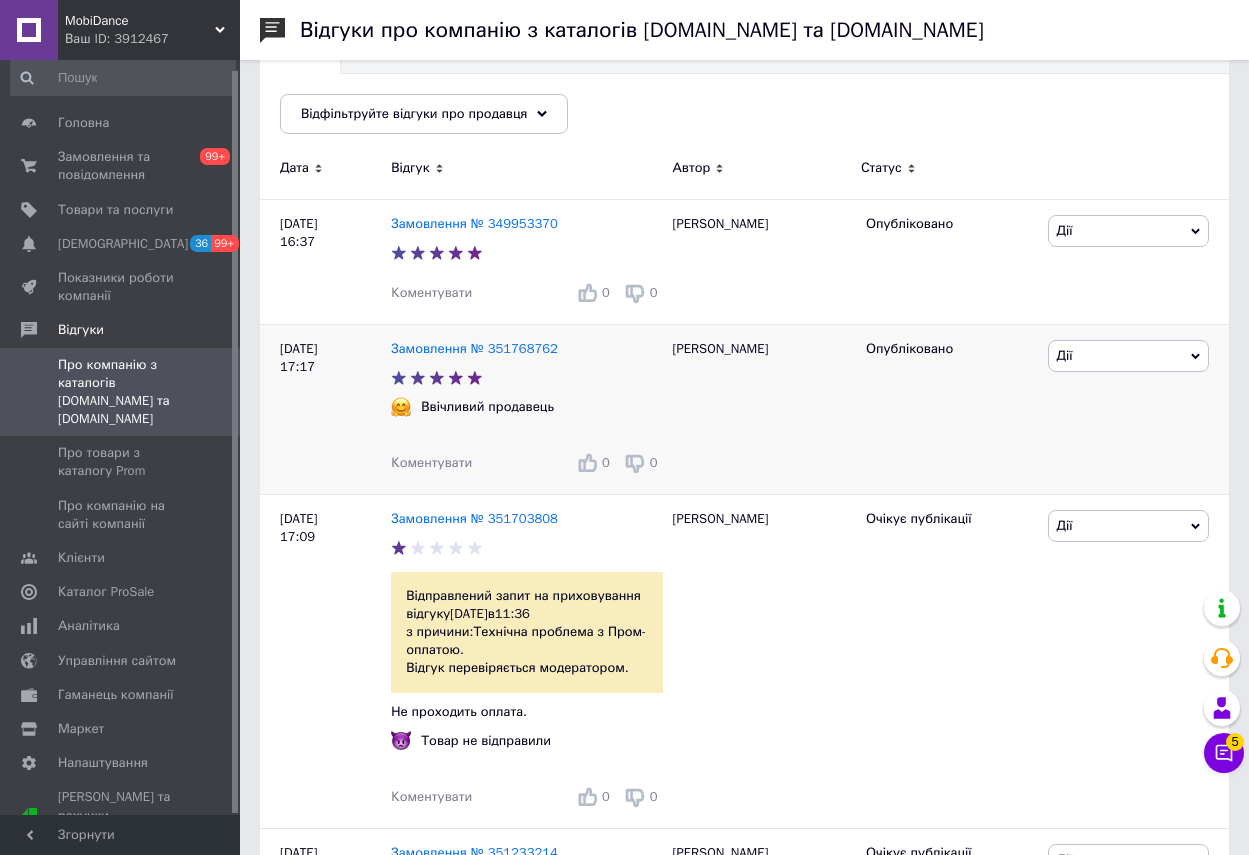 scroll, scrollTop: 0, scrollLeft: 0, axis: both 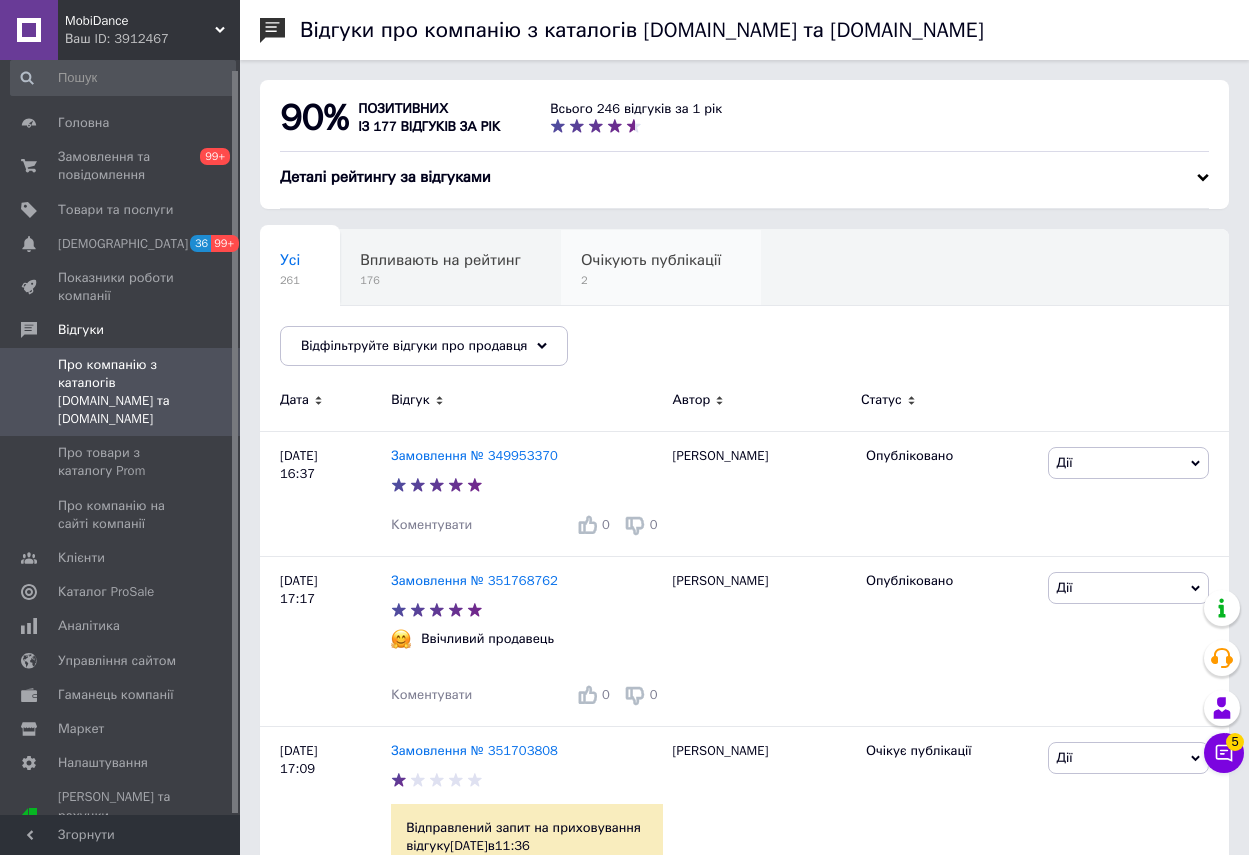 click on "2" at bounding box center [651, 280] 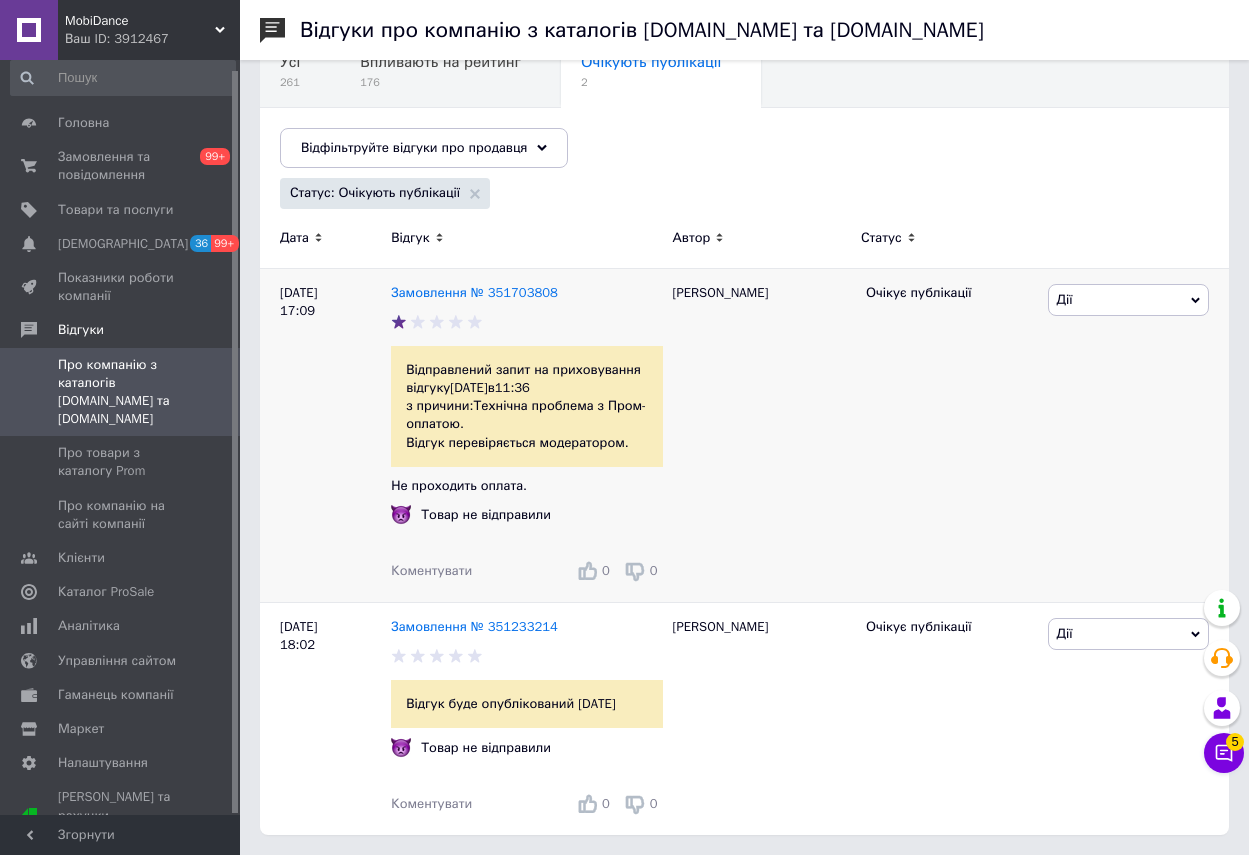 scroll, scrollTop: 202, scrollLeft: 0, axis: vertical 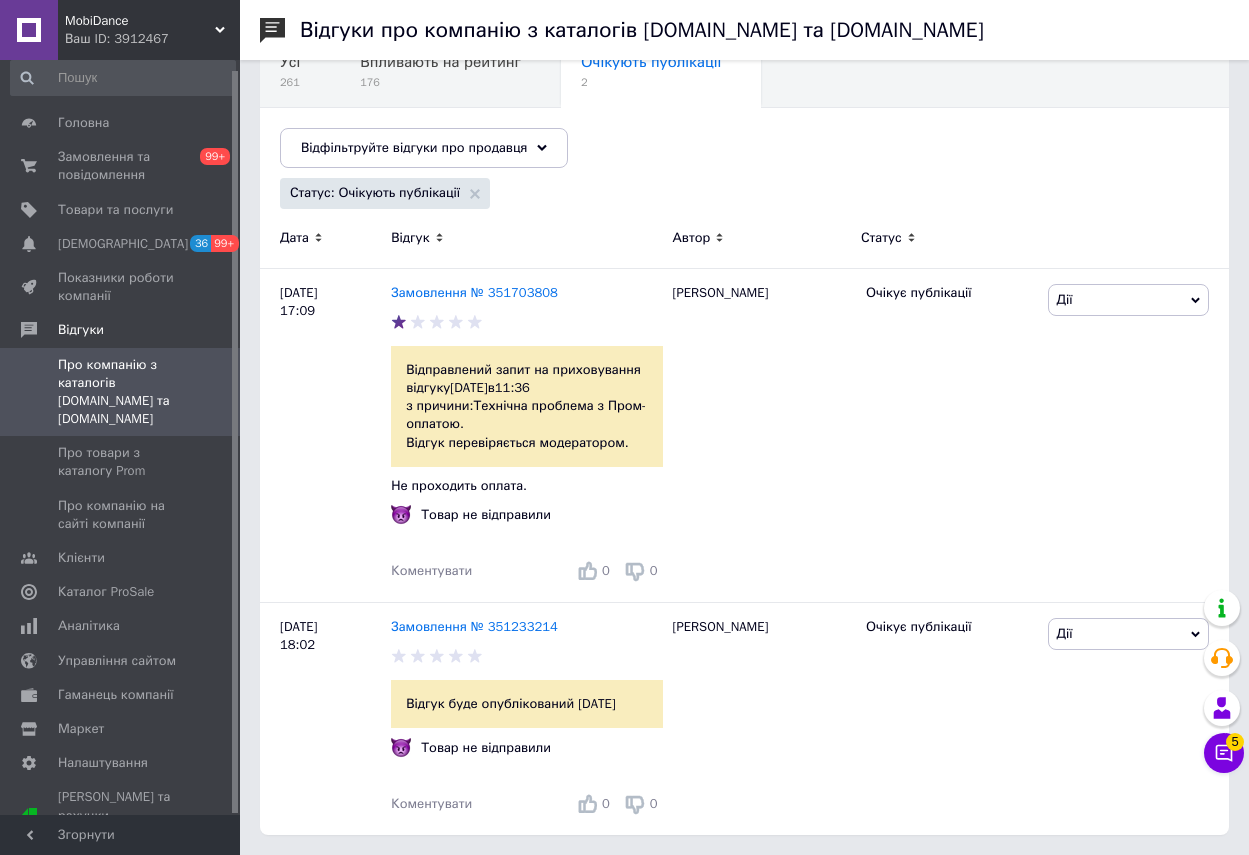 click on "Про компанію з каталогів [DOMAIN_NAME] та [DOMAIN_NAME]" at bounding box center (121, 392) 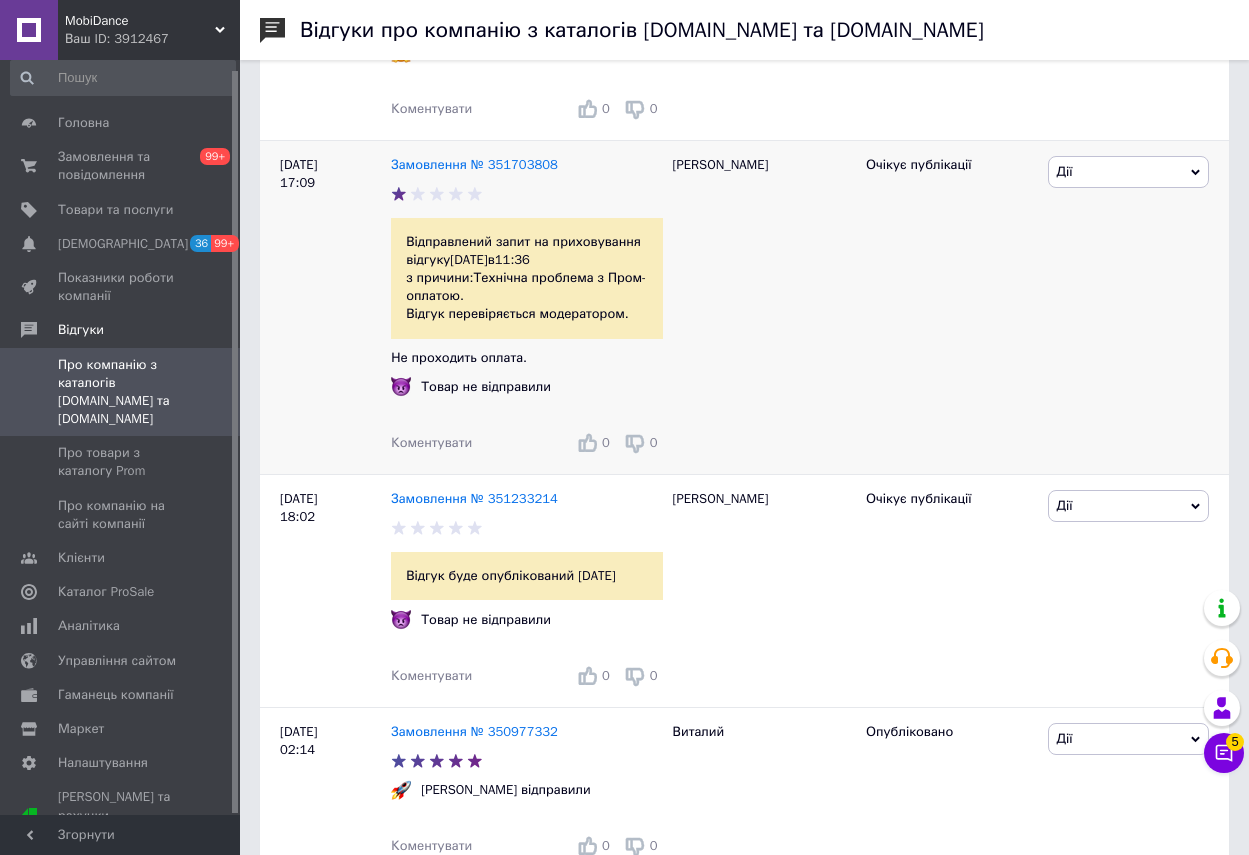 scroll, scrollTop: 700, scrollLeft: 0, axis: vertical 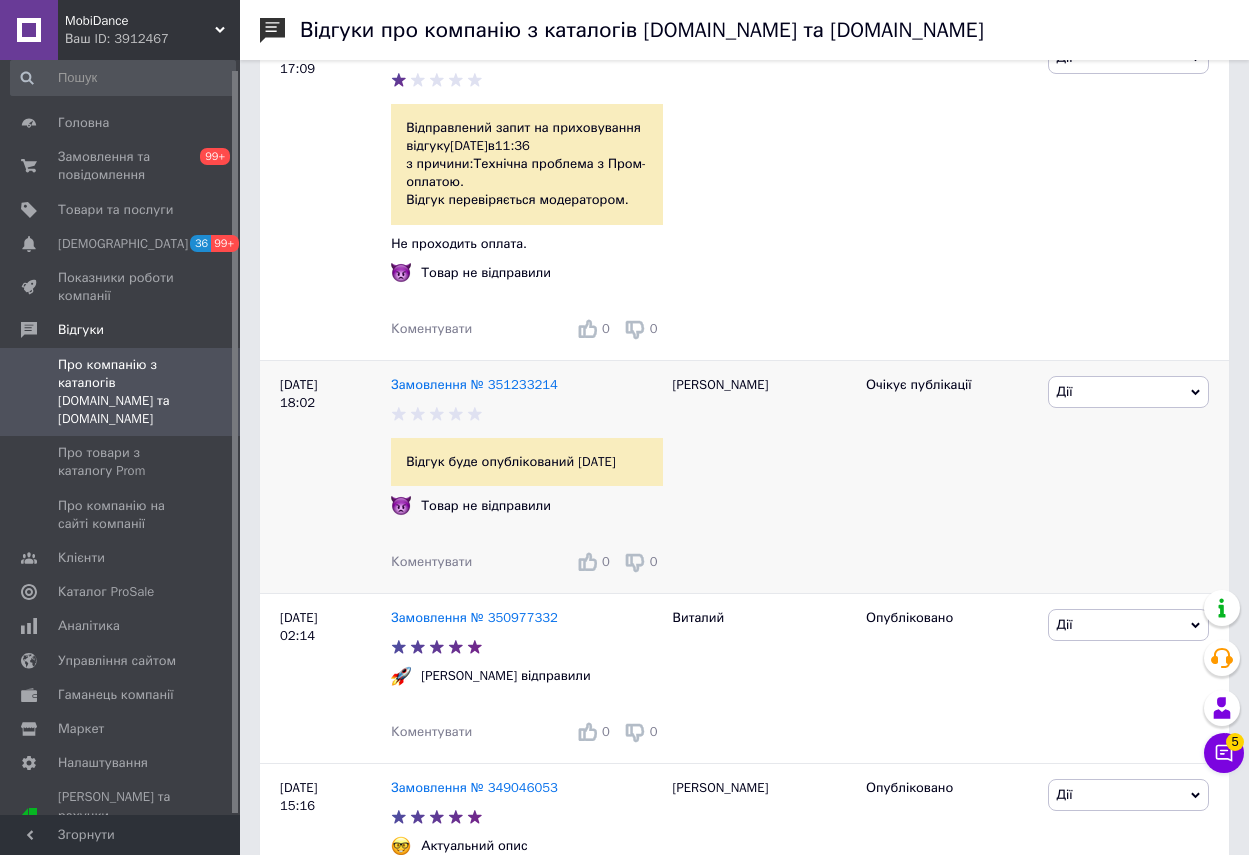 click on "Дії" at bounding box center [1129, 392] 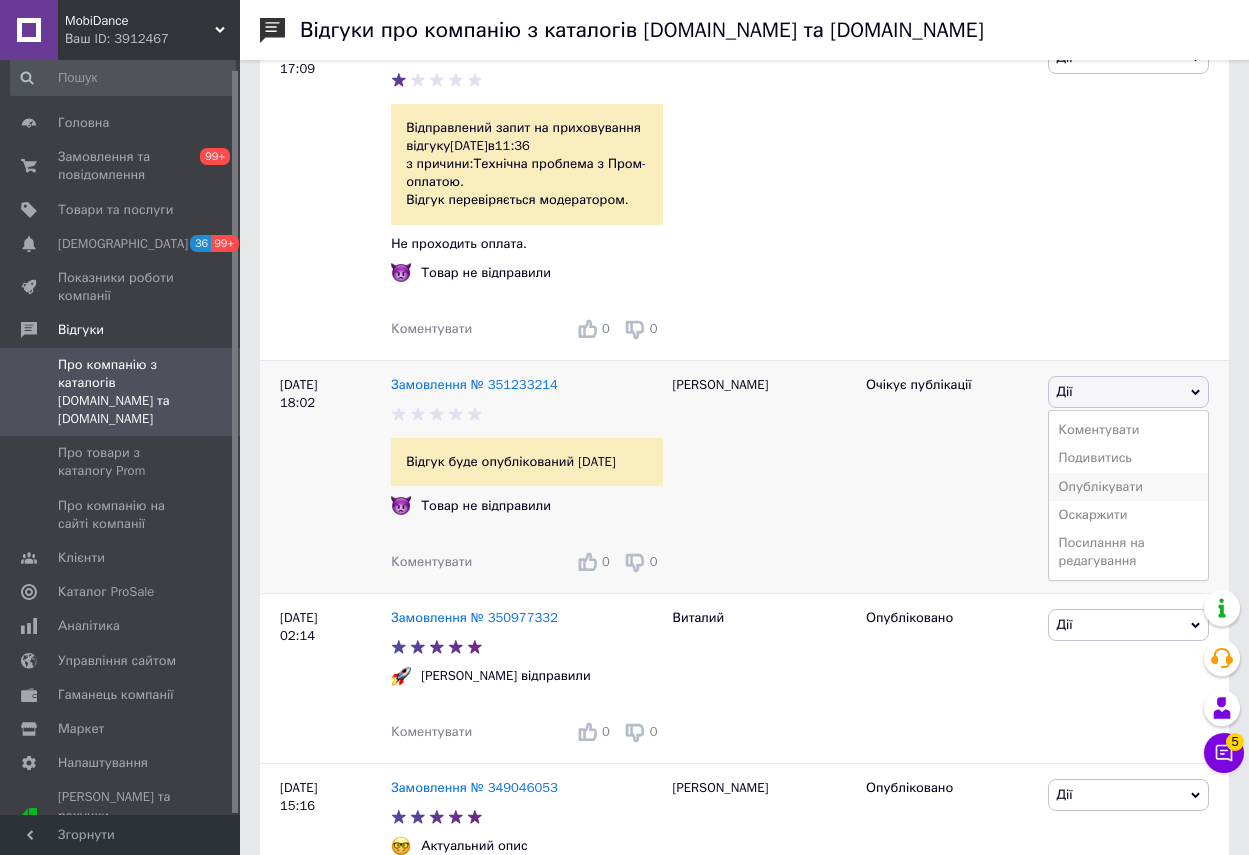 click on "Опублікувати" at bounding box center (1129, 487) 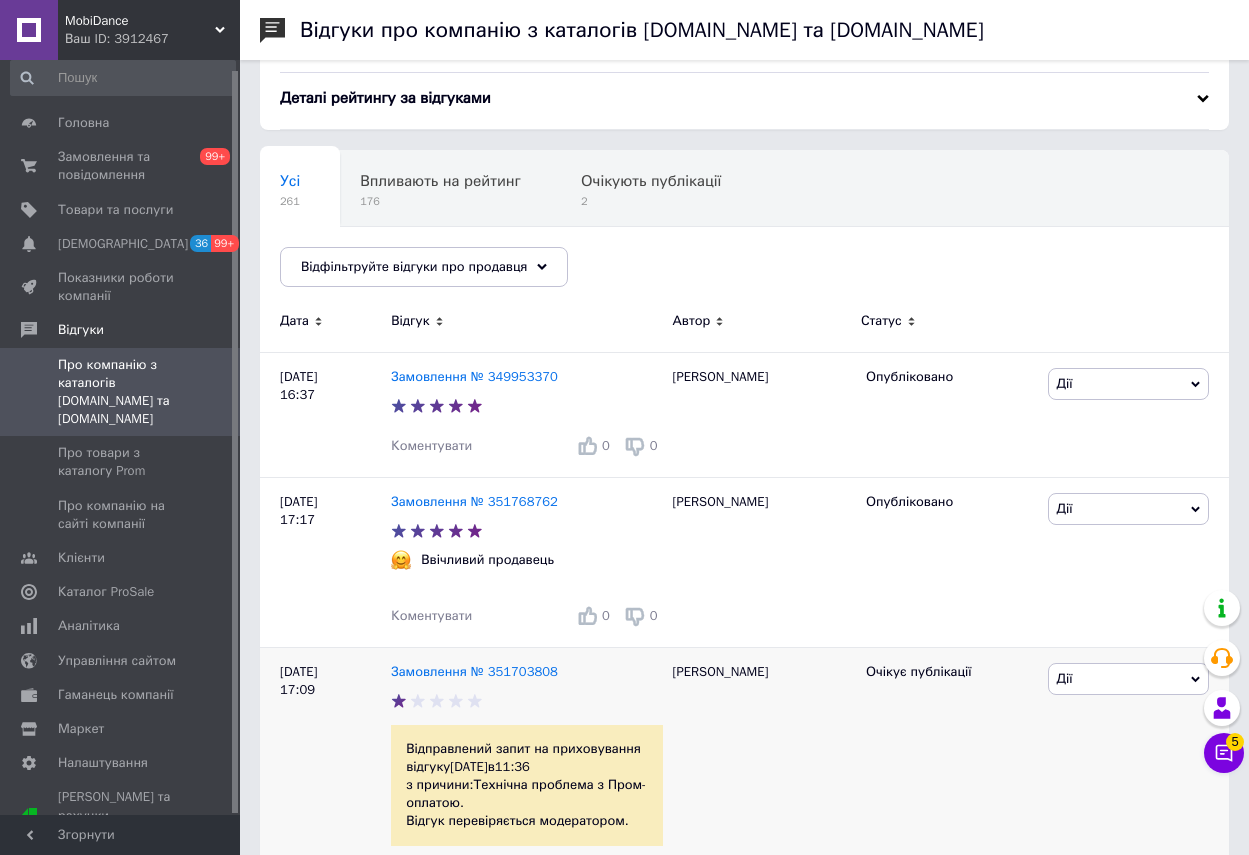 scroll, scrollTop: 0, scrollLeft: 0, axis: both 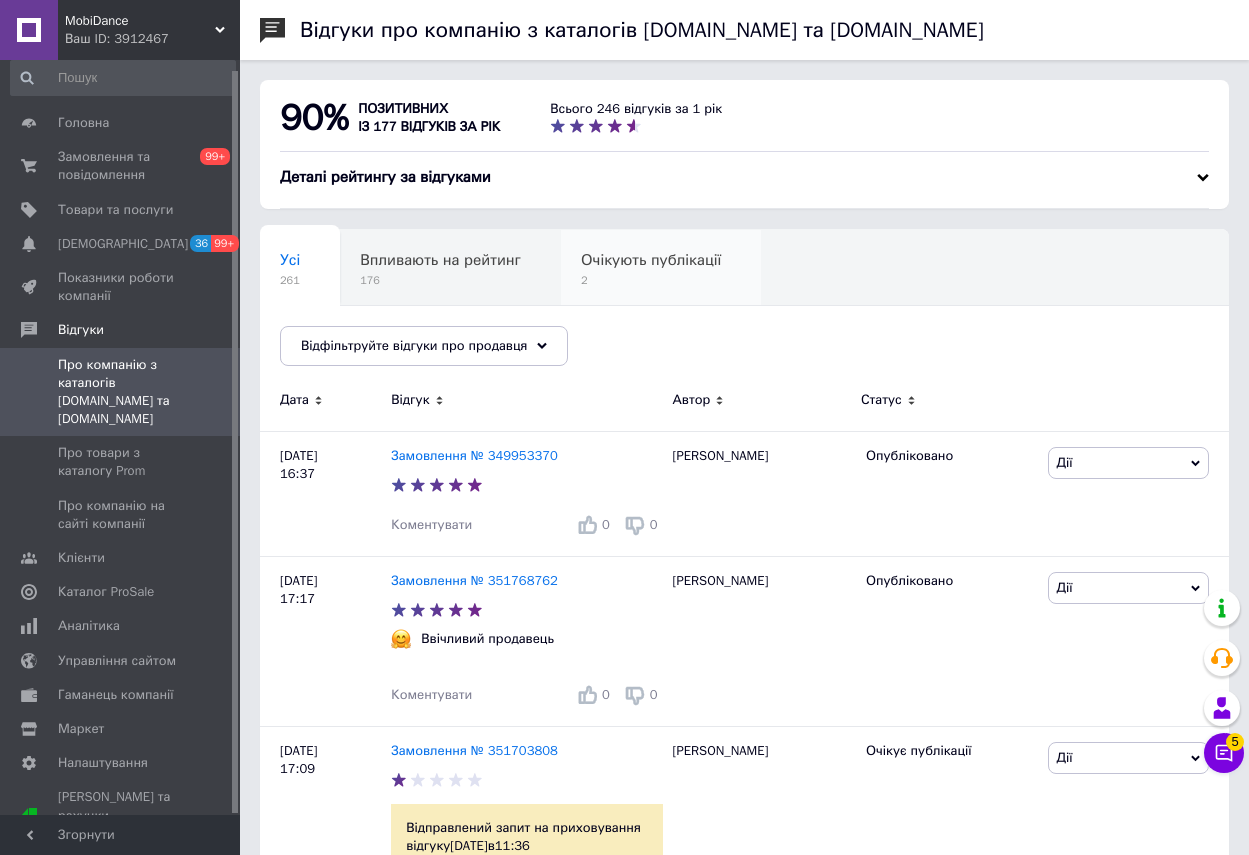 click on "2" at bounding box center [651, 280] 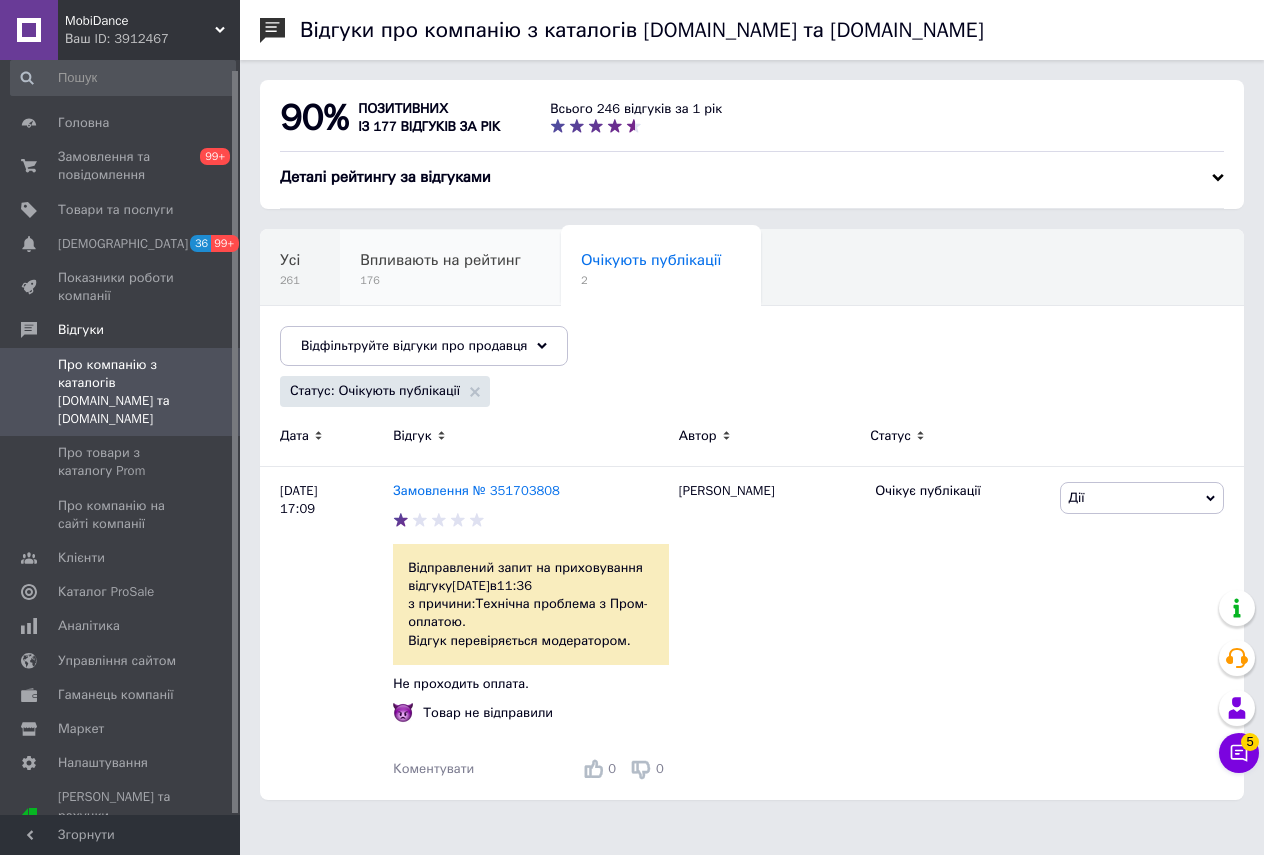 click on "Впливають на рейтинг" at bounding box center [440, 260] 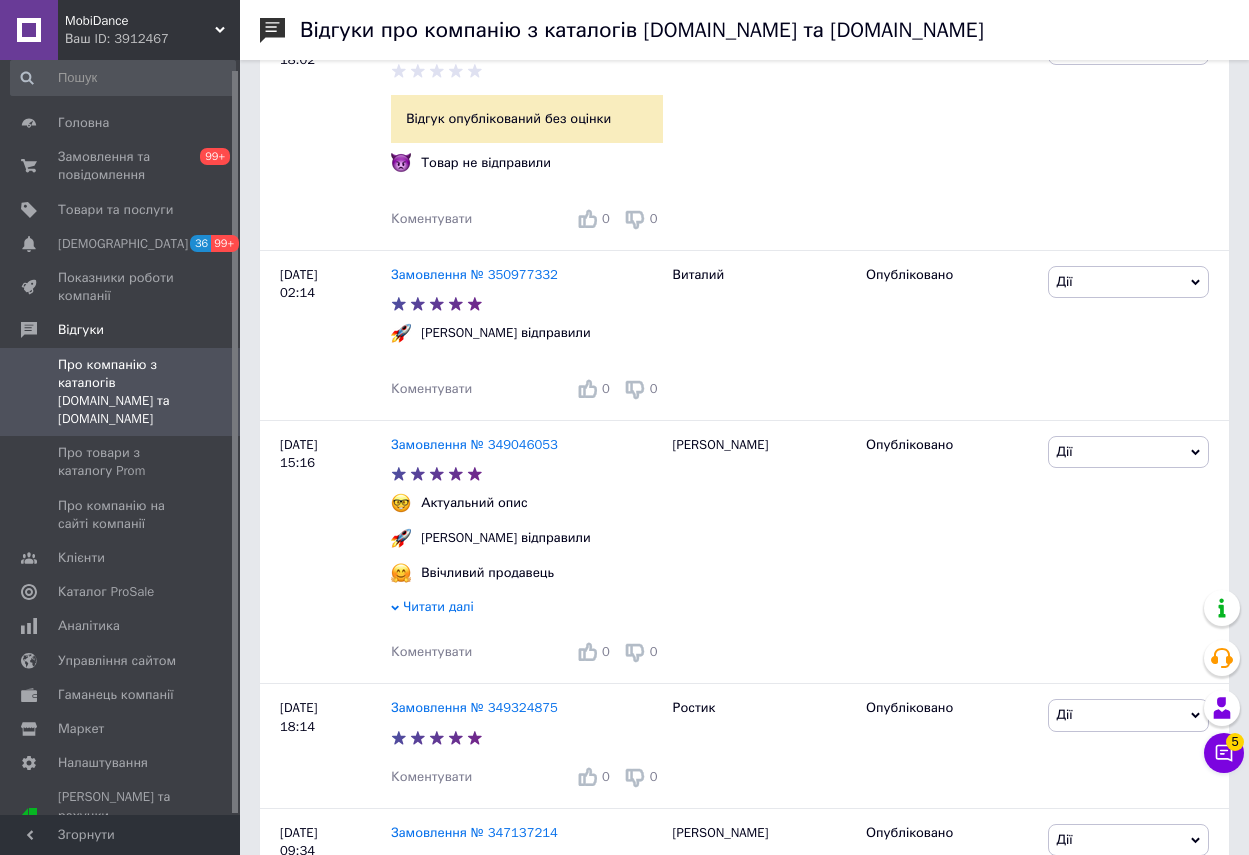 scroll, scrollTop: 800, scrollLeft: 0, axis: vertical 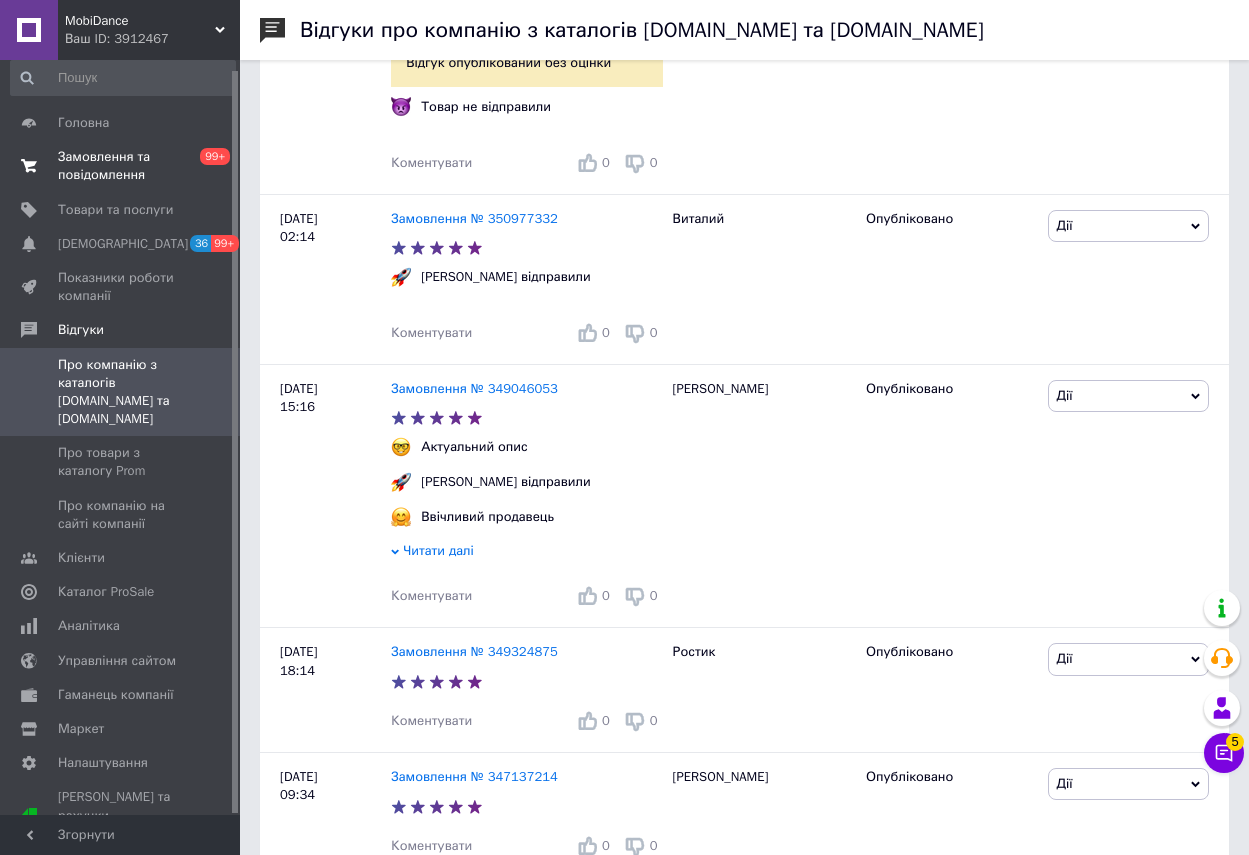 click on "Замовлення та повідомлення" at bounding box center (121, 166) 